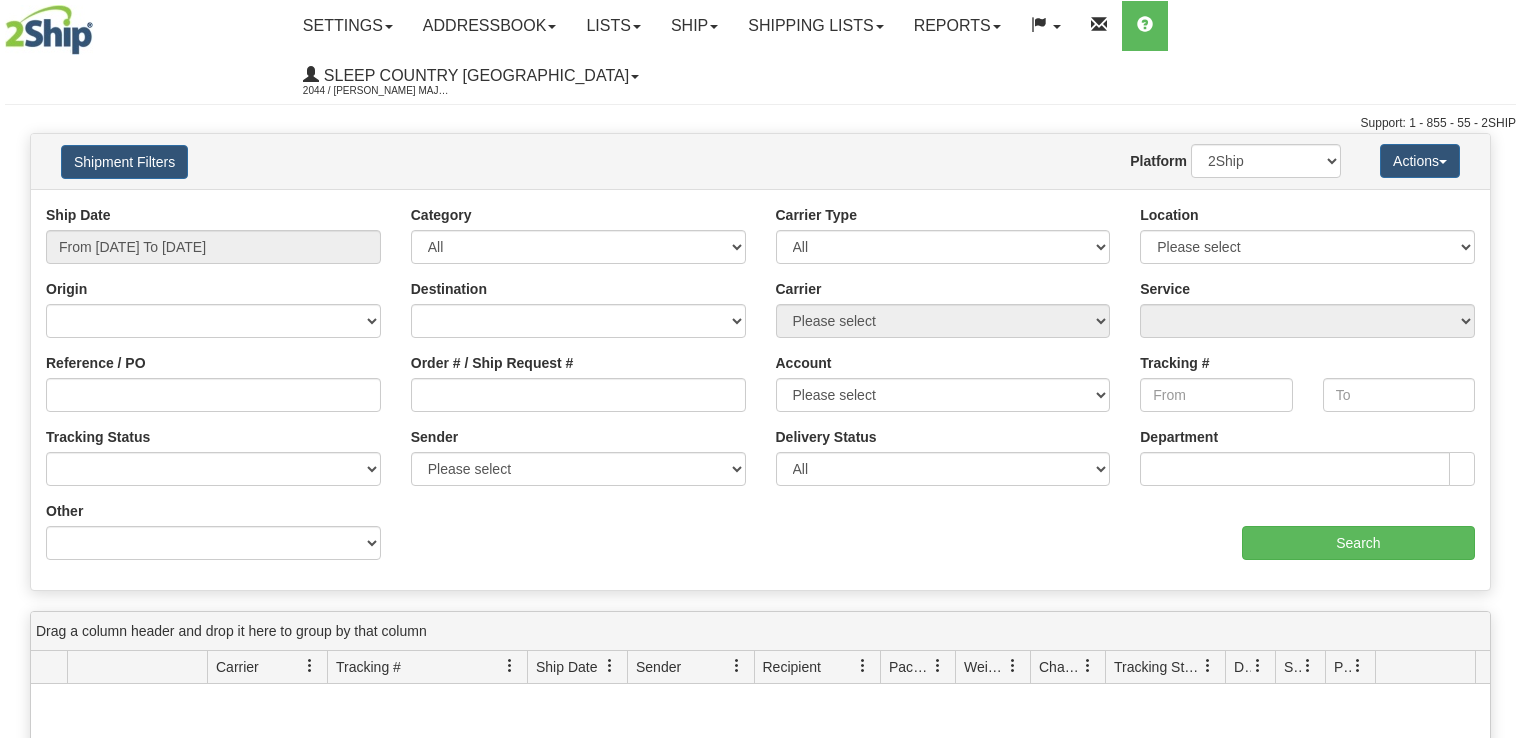 scroll, scrollTop: 0, scrollLeft: 0, axis: both 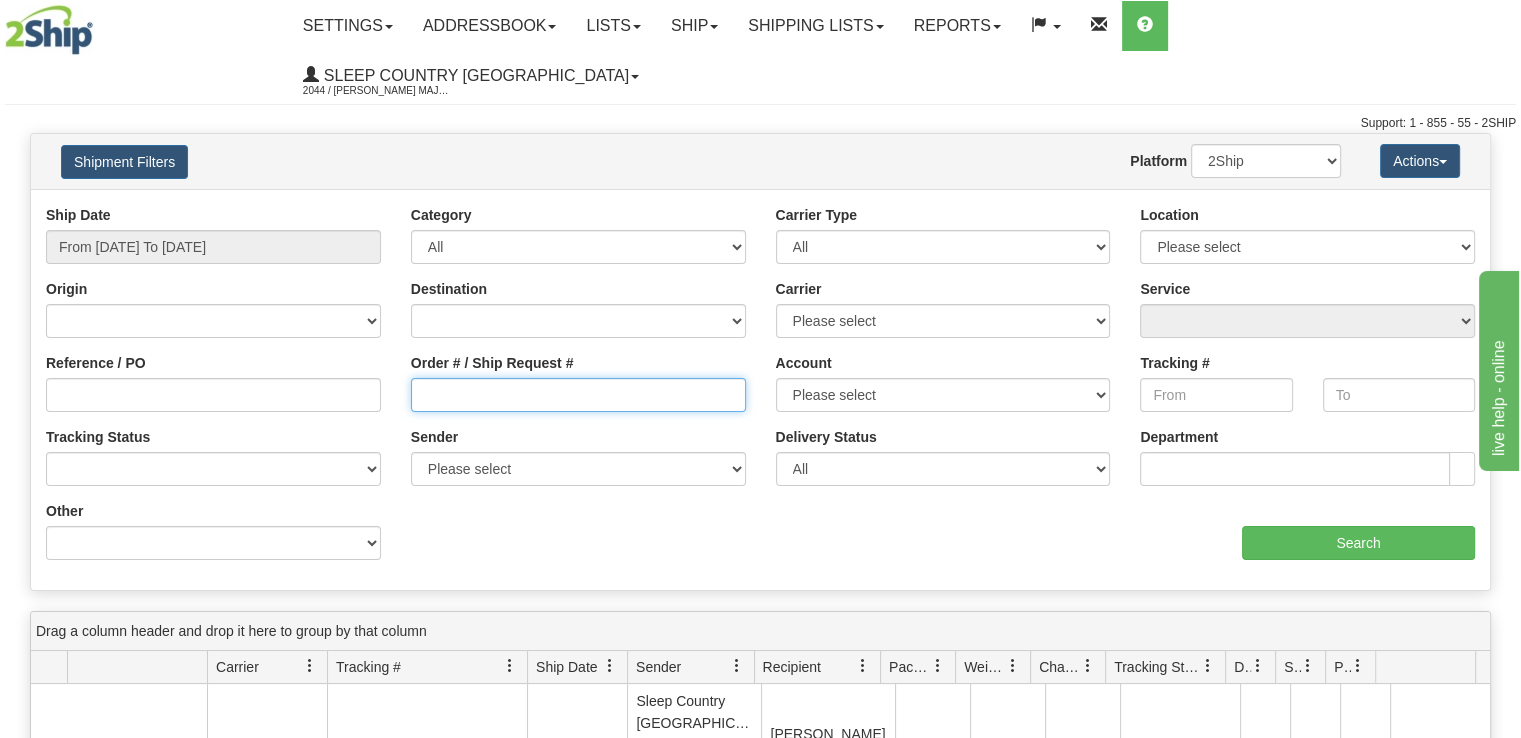 click on "Order # / Ship Request #" at bounding box center [578, 395] 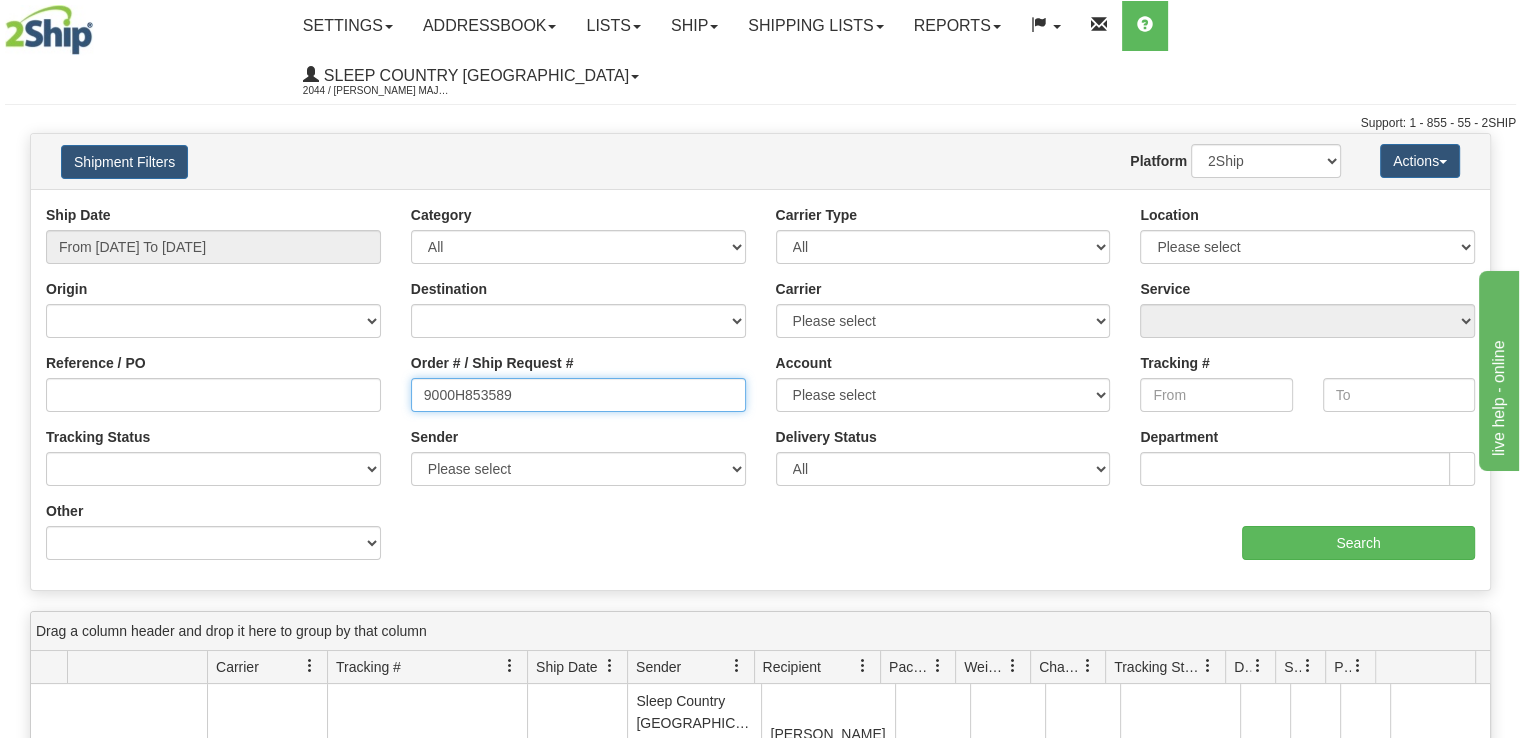 type on "9000H853589" 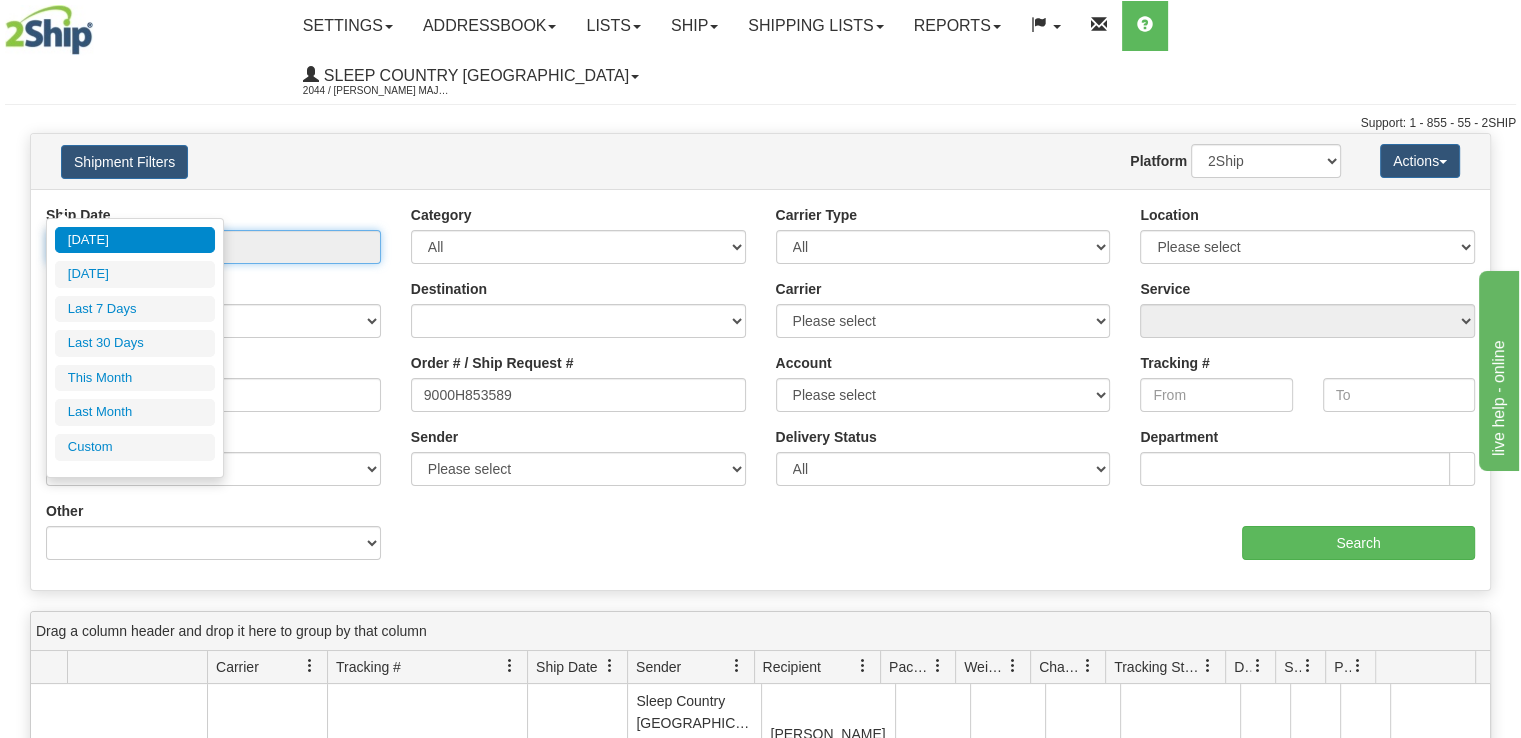 click on "From 07/02/2025 To 07/03/2025" at bounding box center [213, 247] 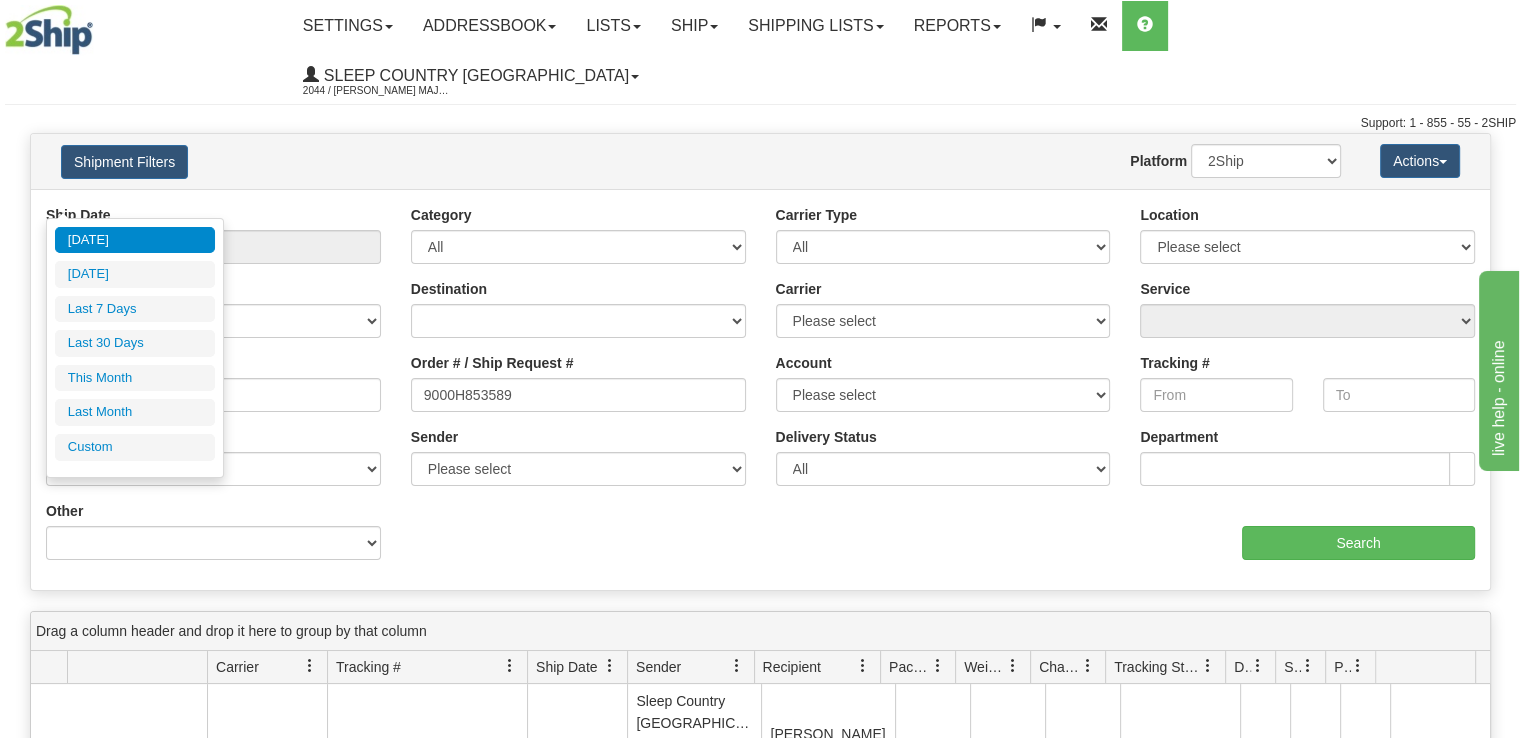 click on "Last 30 Days" at bounding box center [135, 343] 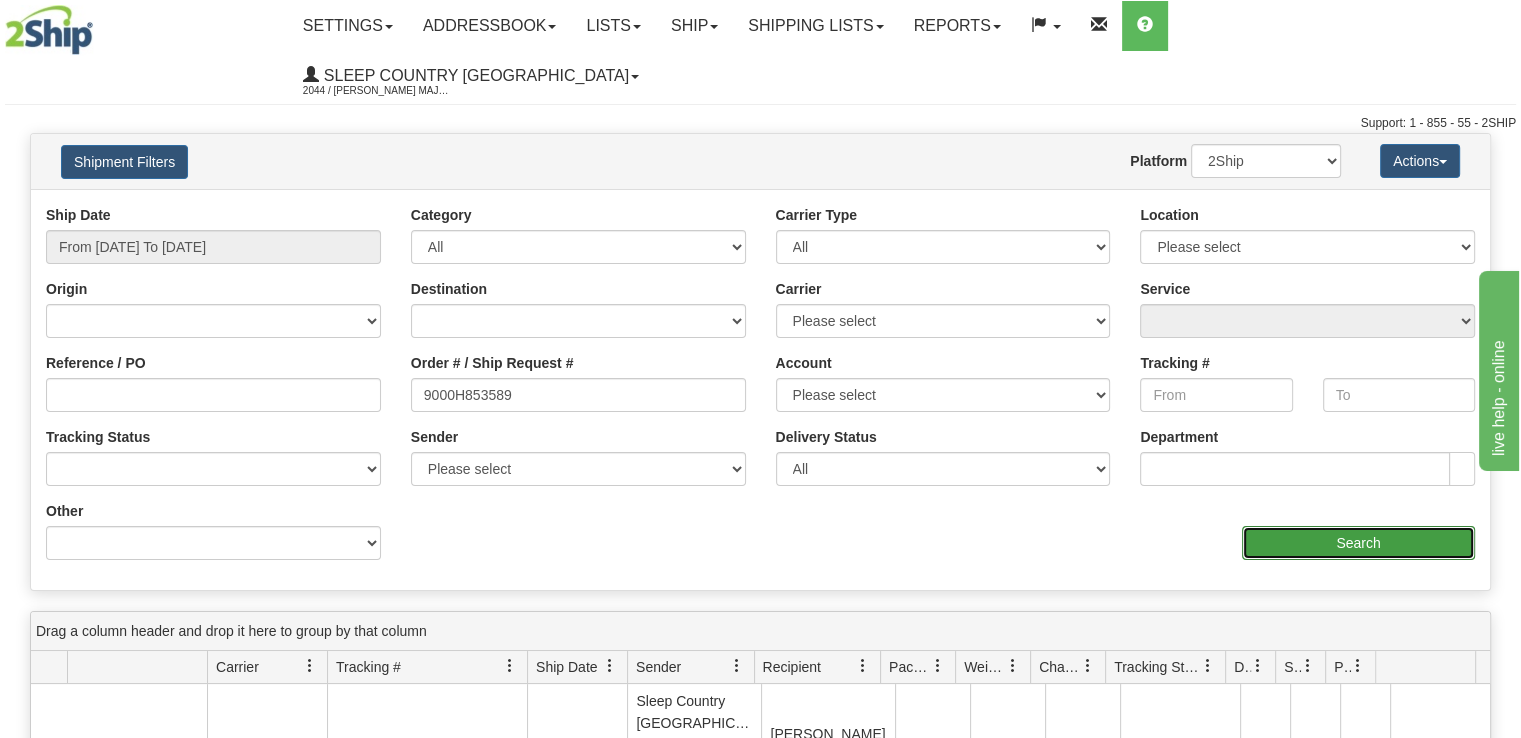 click on "Search" at bounding box center [1358, 543] 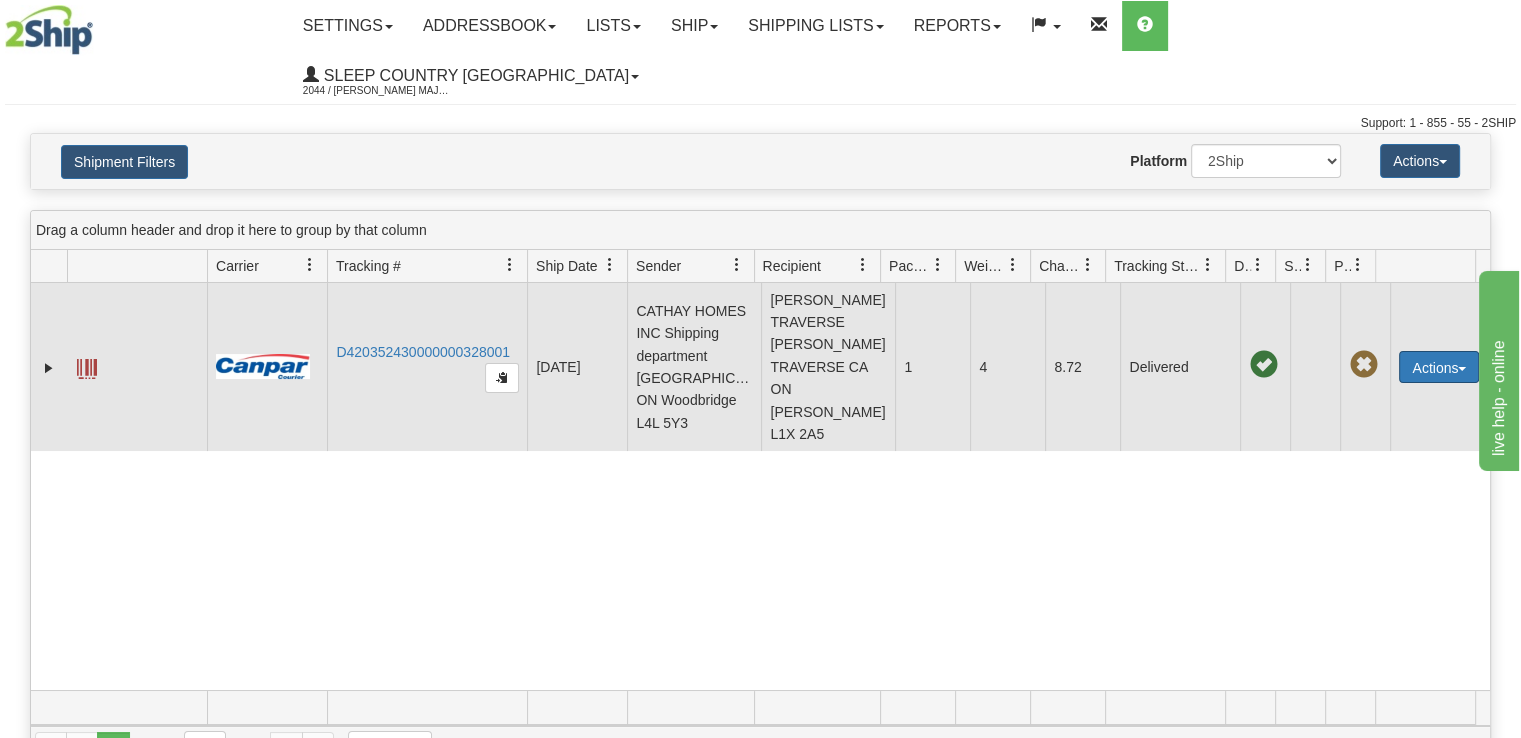 click on "Actions" at bounding box center [1439, 367] 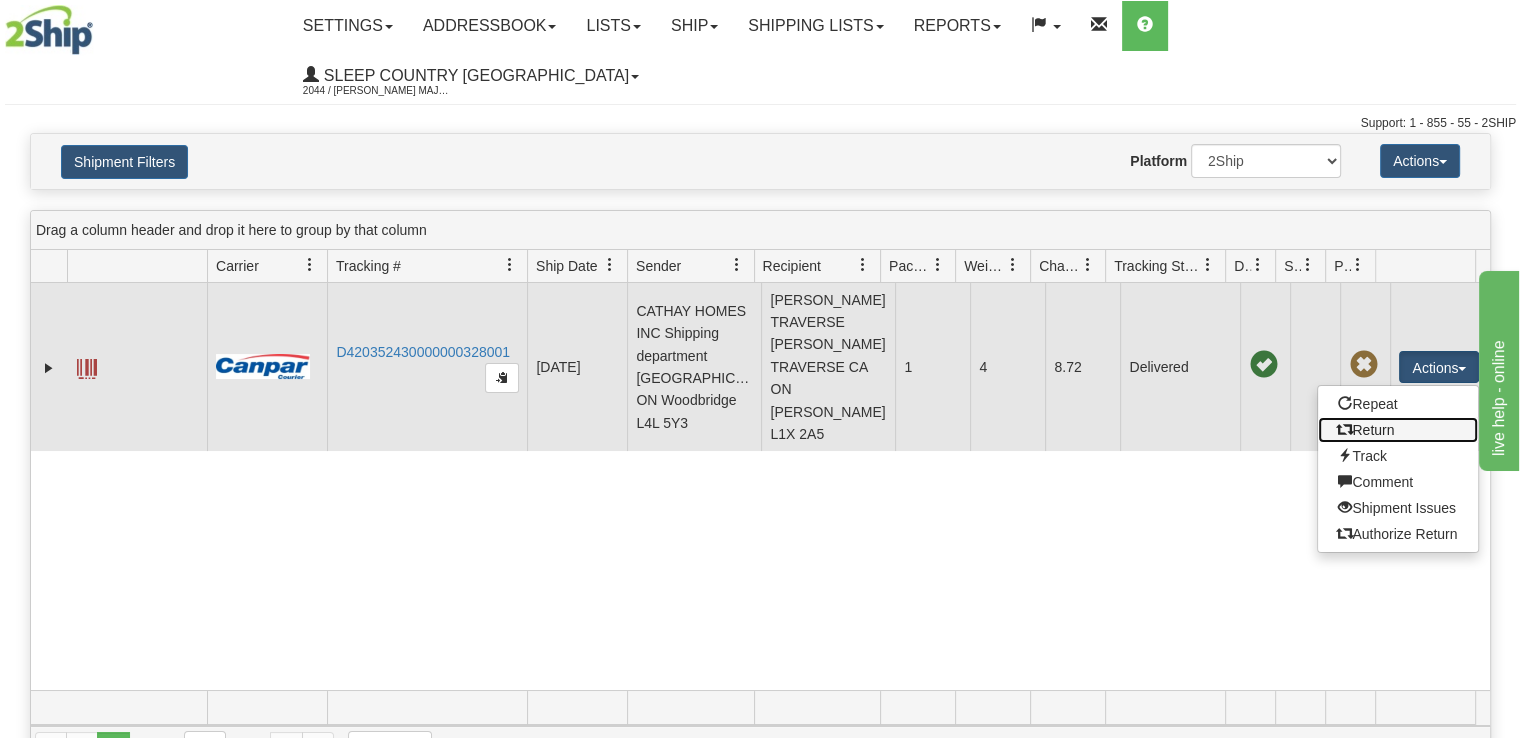 click on "Return" at bounding box center [1398, 430] 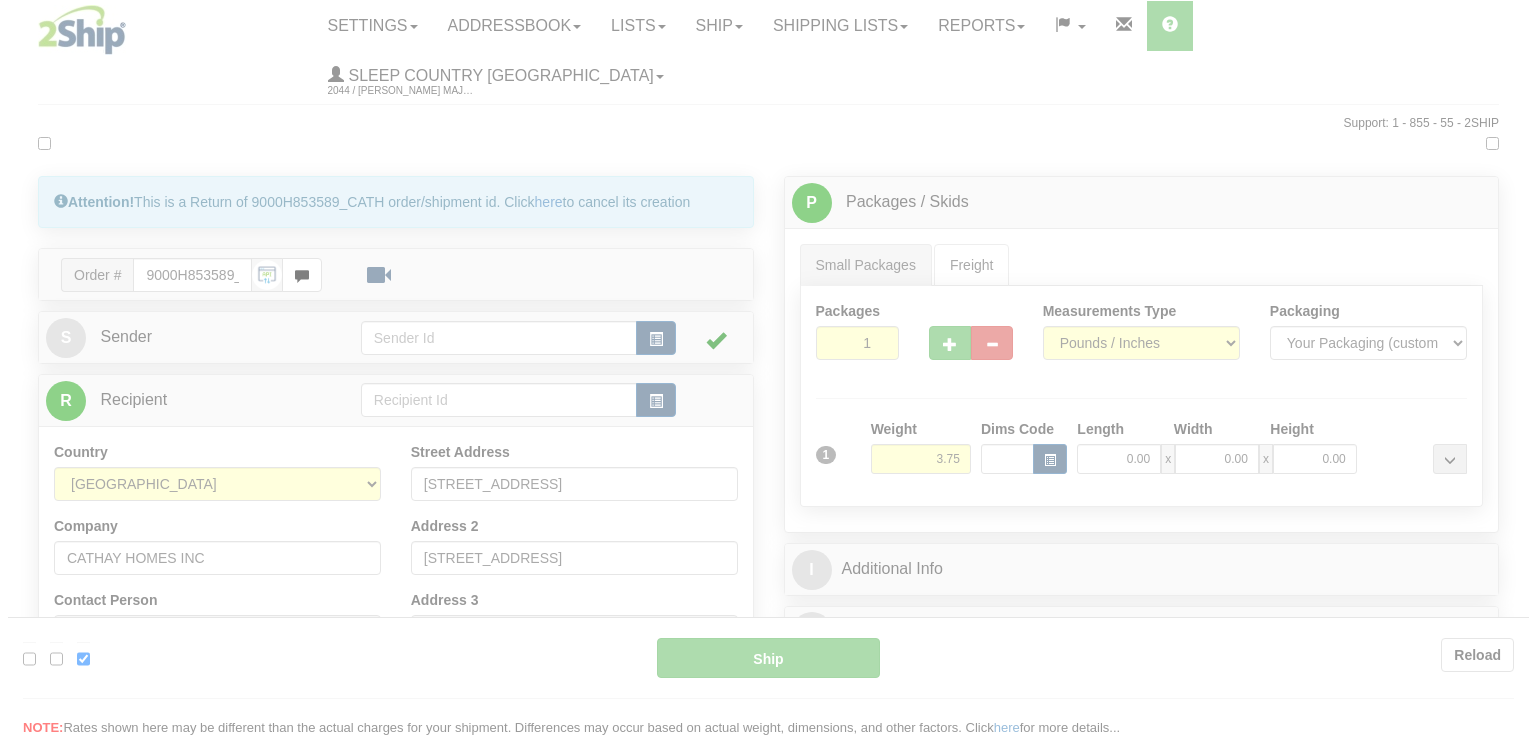 scroll, scrollTop: 0, scrollLeft: 0, axis: both 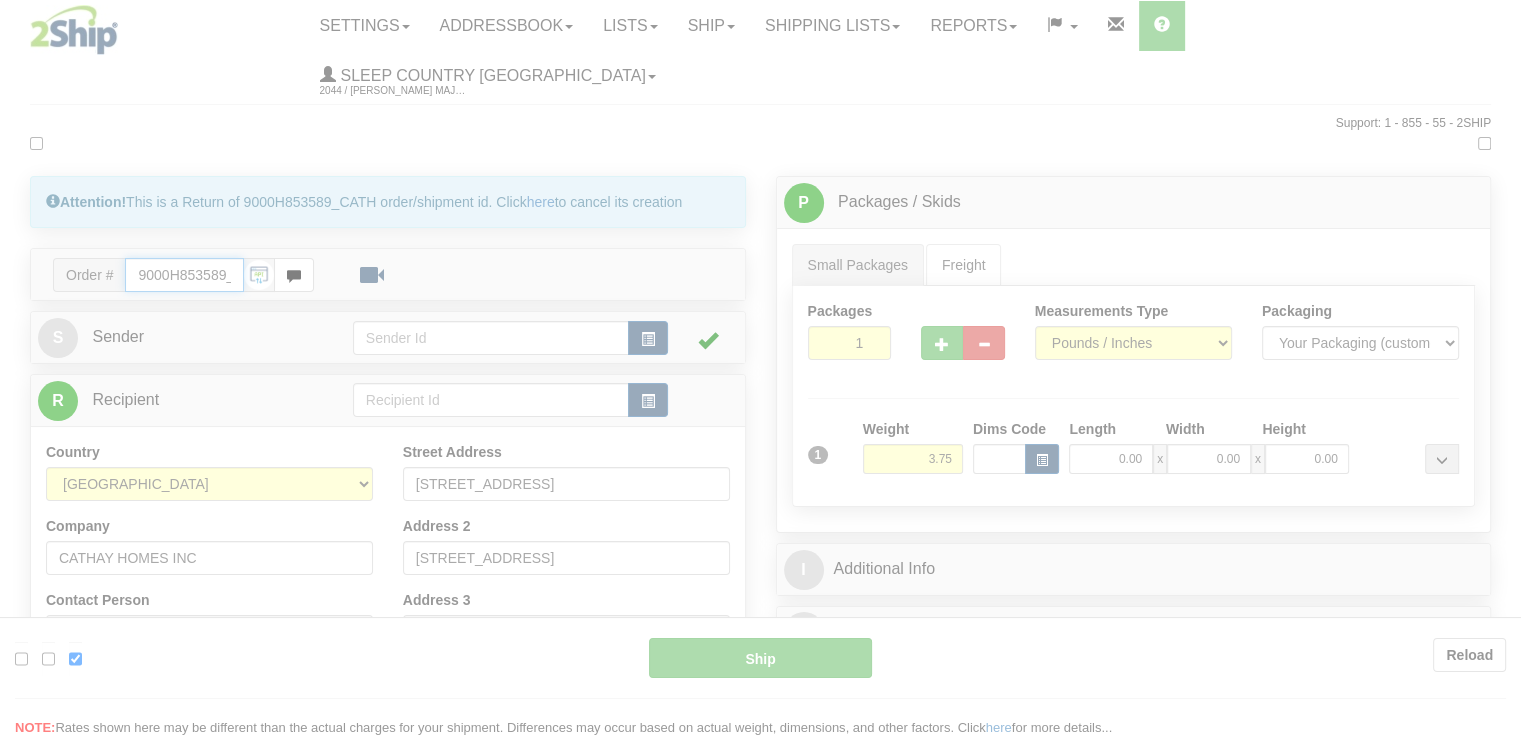 type on "1" 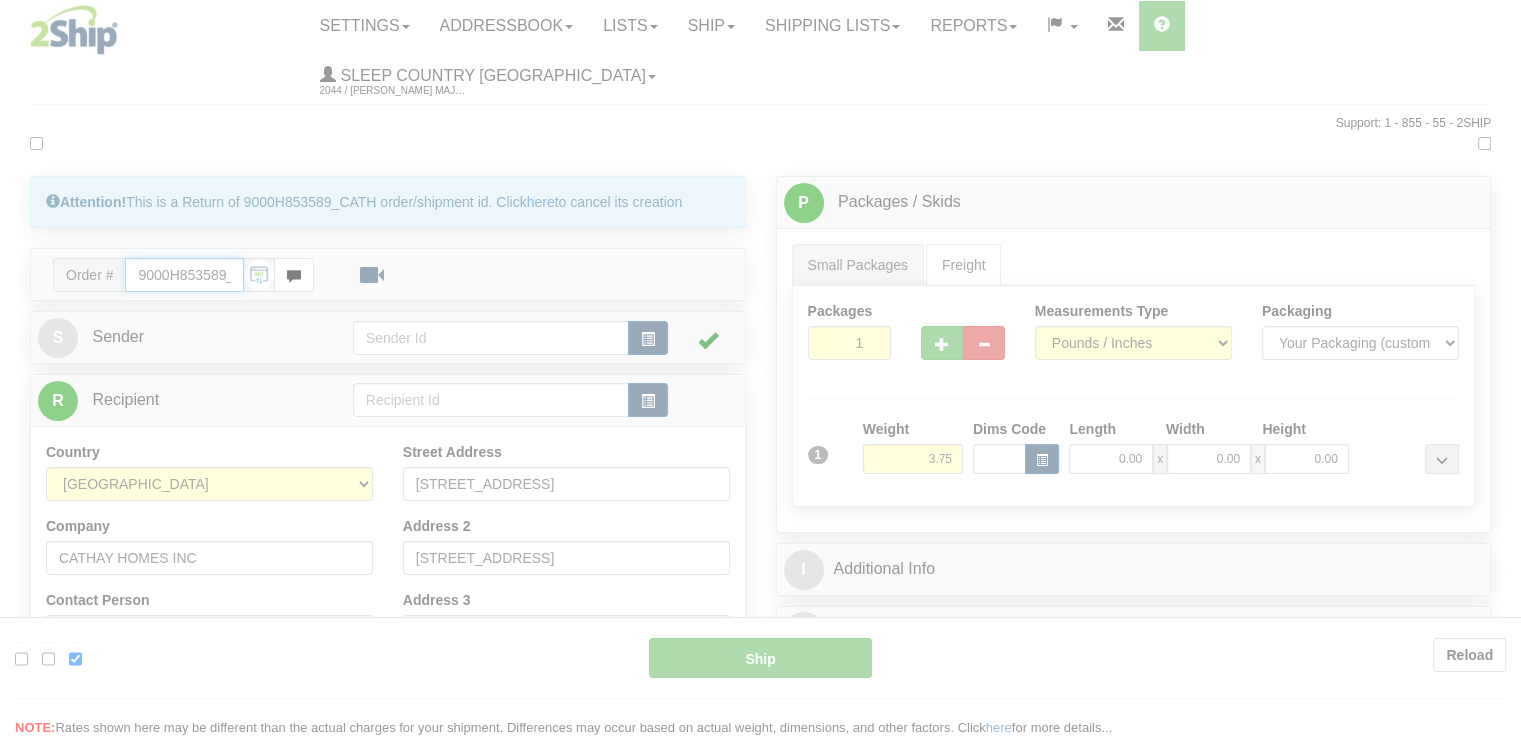type on "15:37" 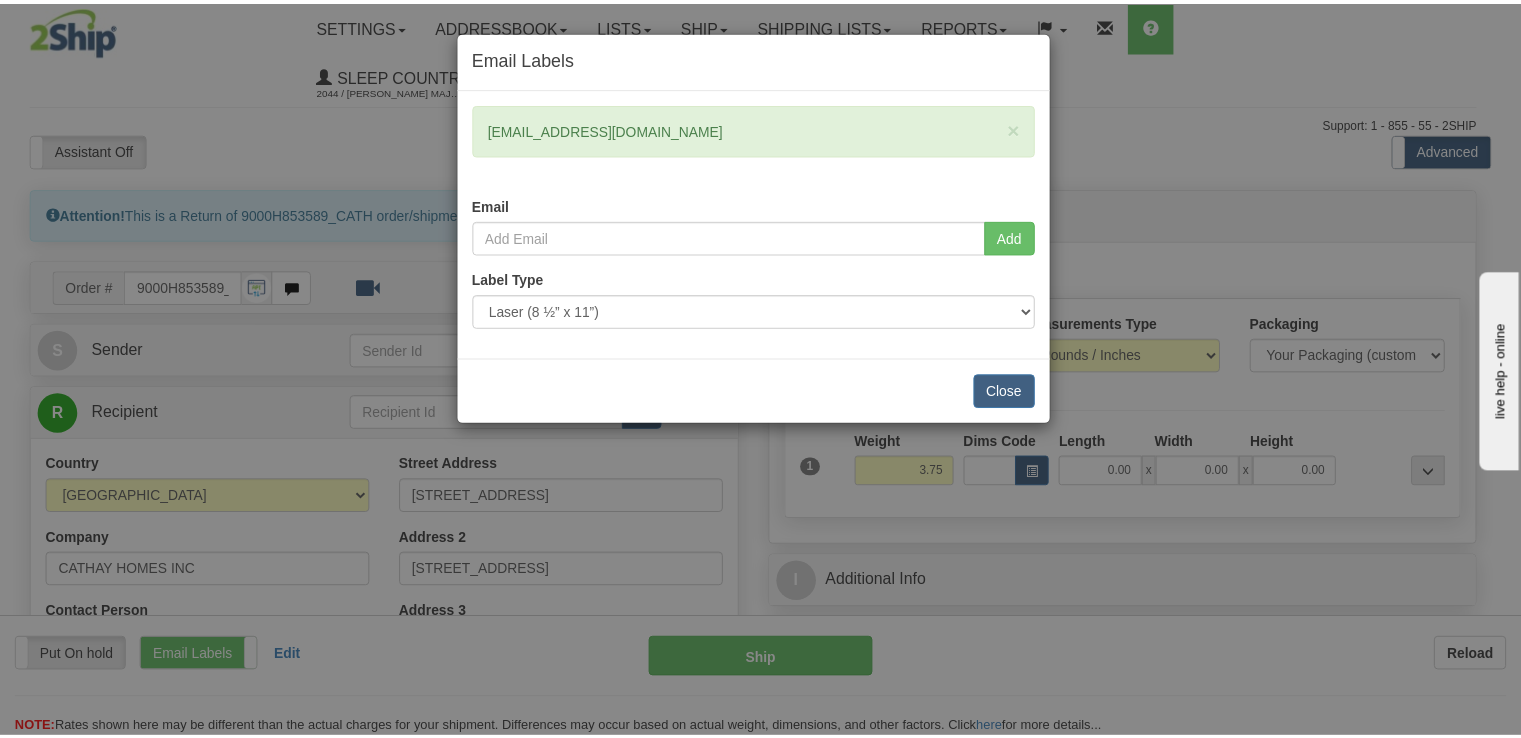 scroll, scrollTop: 0, scrollLeft: 0, axis: both 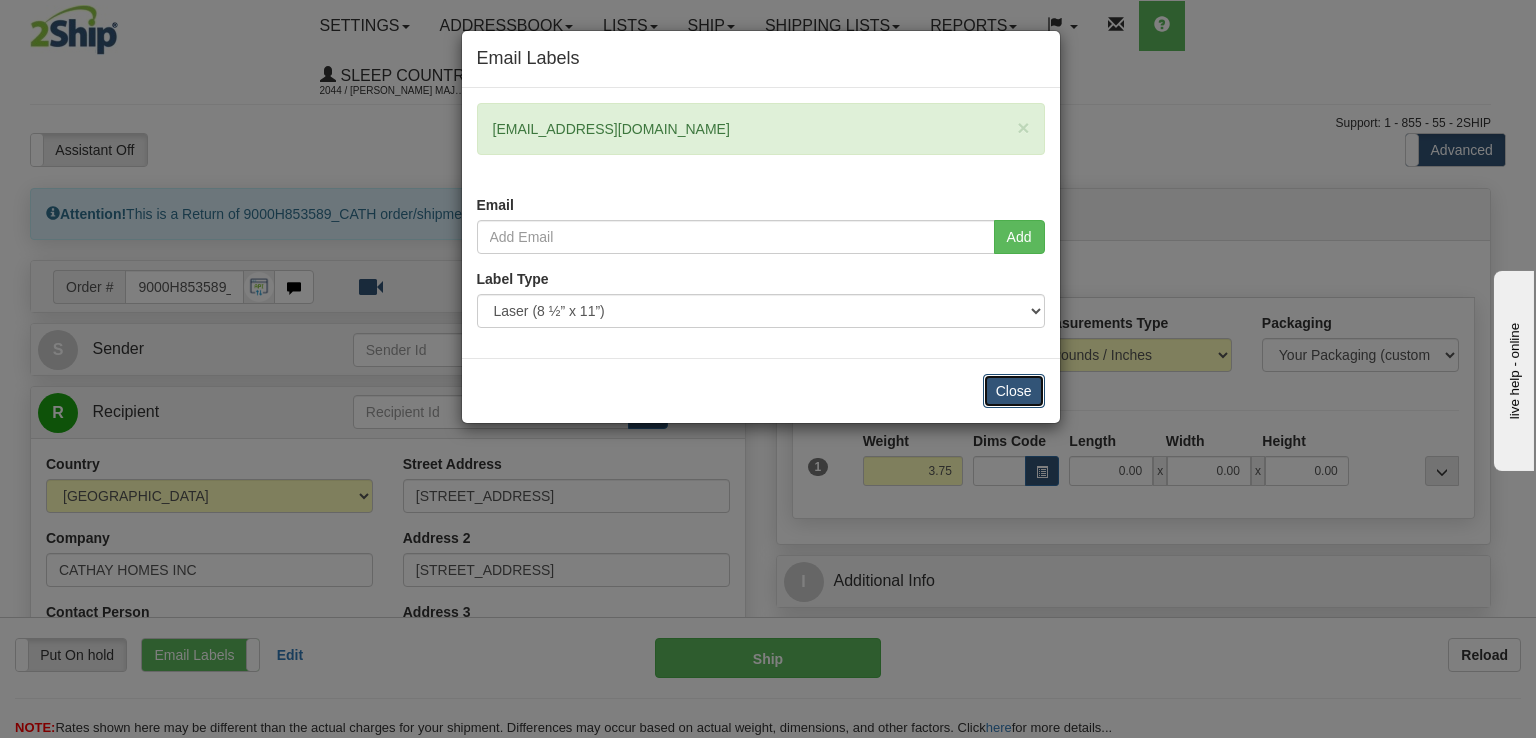 click on "Close" at bounding box center (1014, 391) 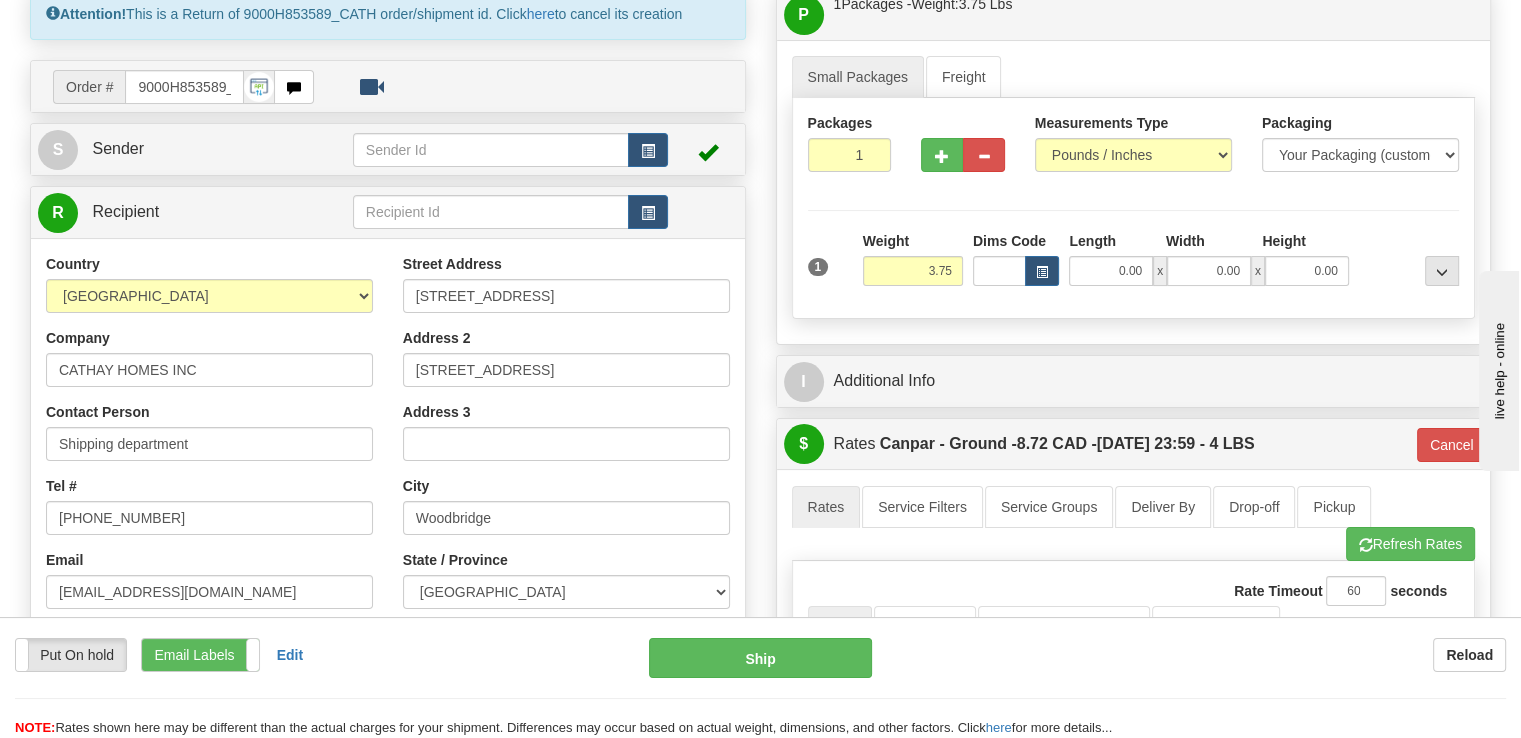 scroll, scrollTop: 0, scrollLeft: 0, axis: both 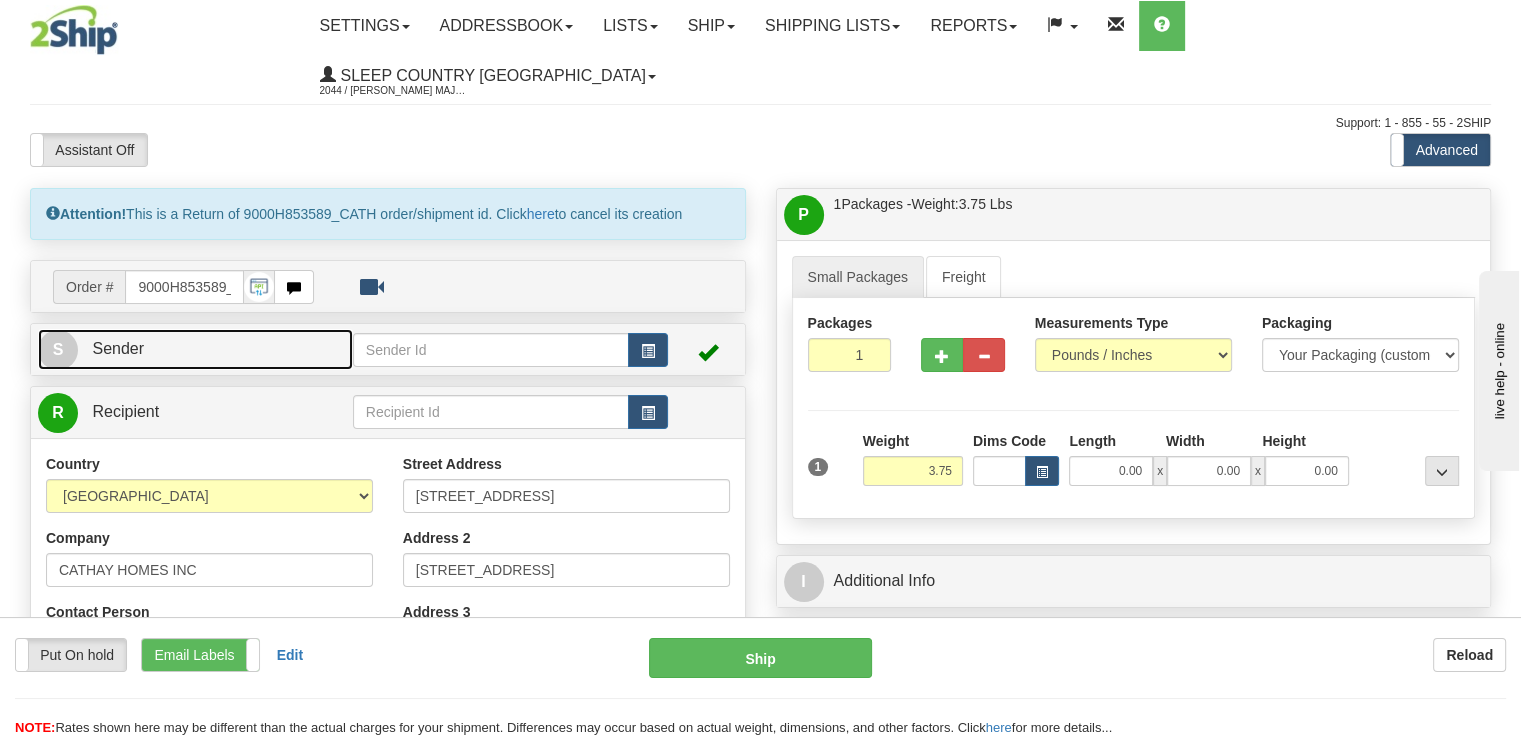 click on "S
Sender" at bounding box center (195, 349) 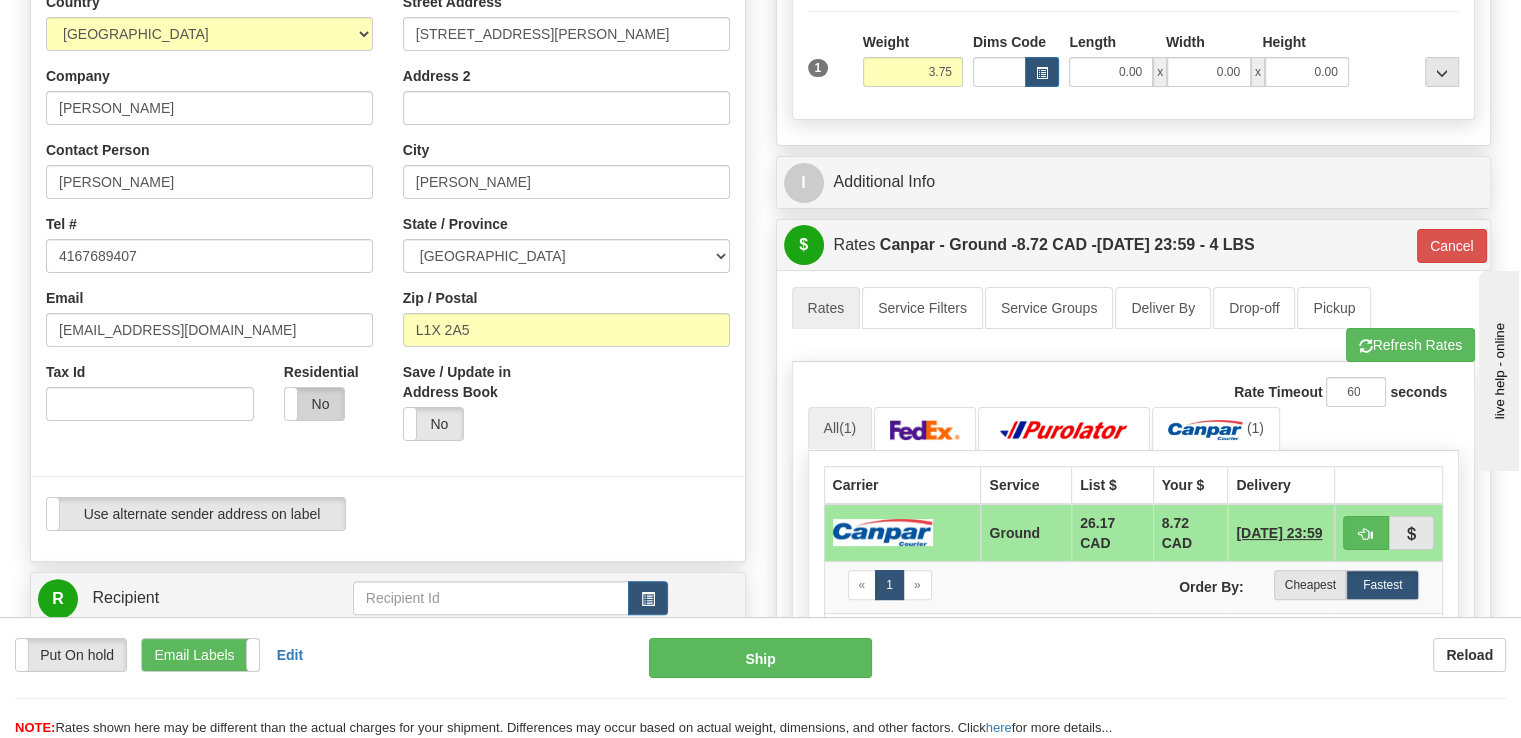scroll, scrollTop: 400, scrollLeft: 0, axis: vertical 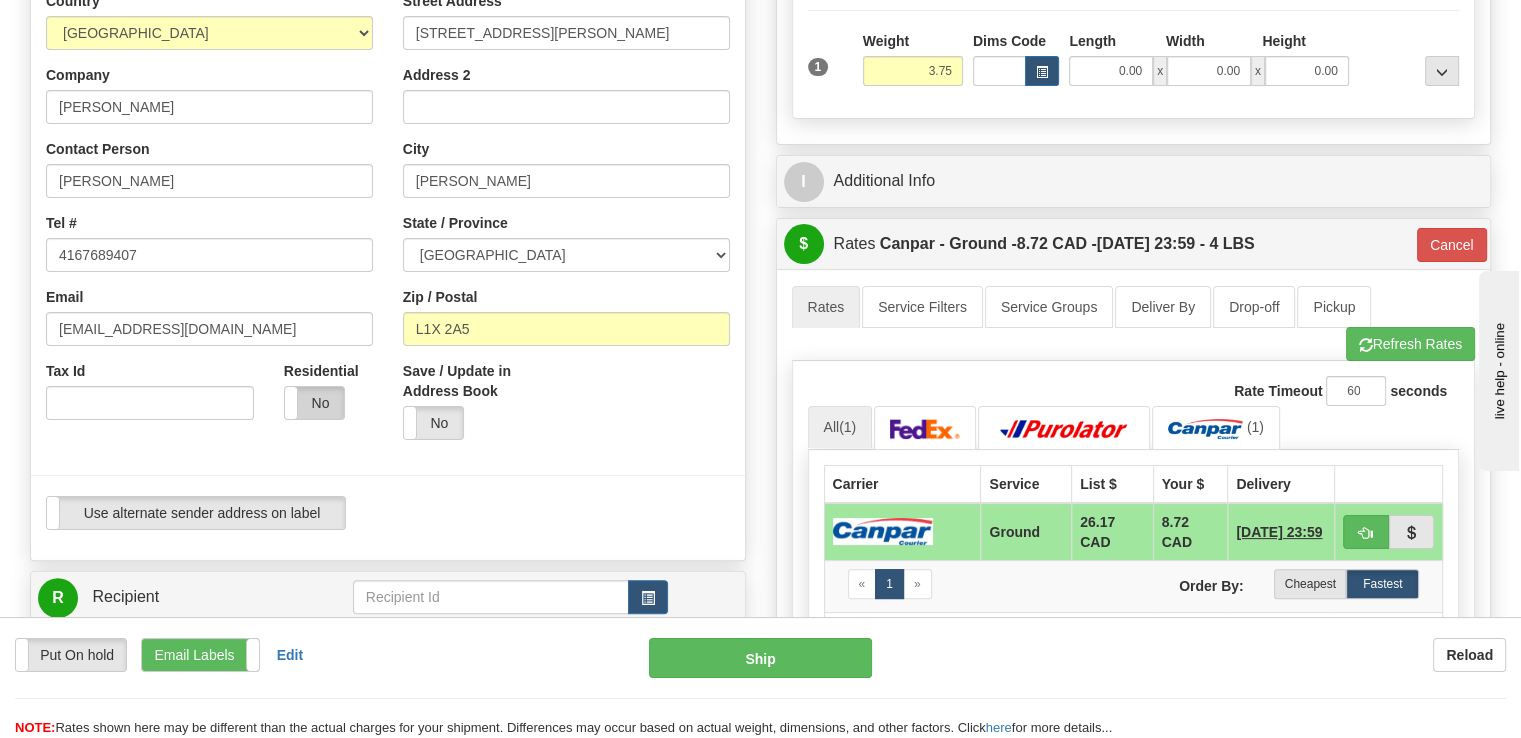 click on "No" at bounding box center [314, 403] 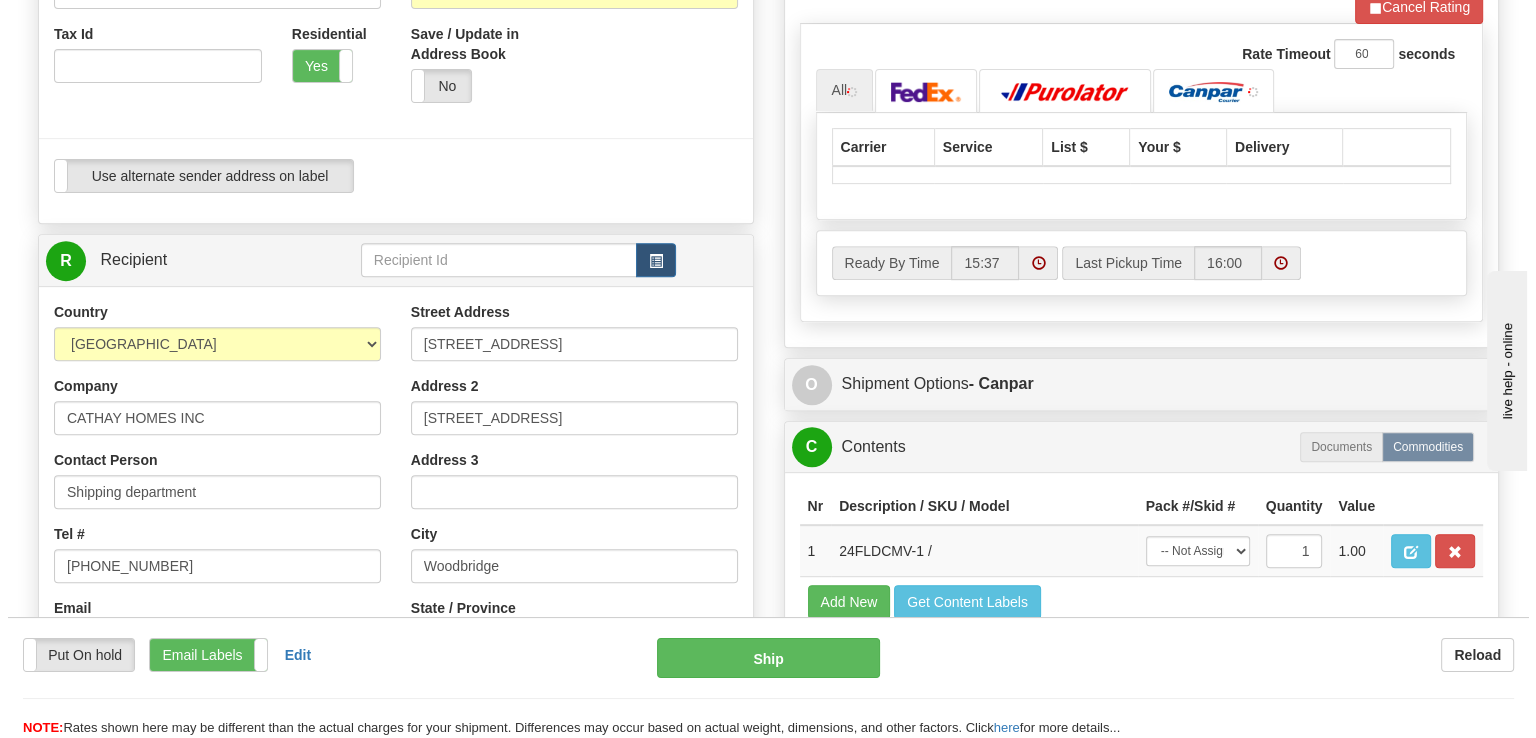 scroll, scrollTop: 900, scrollLeft: 0, axis: vertical 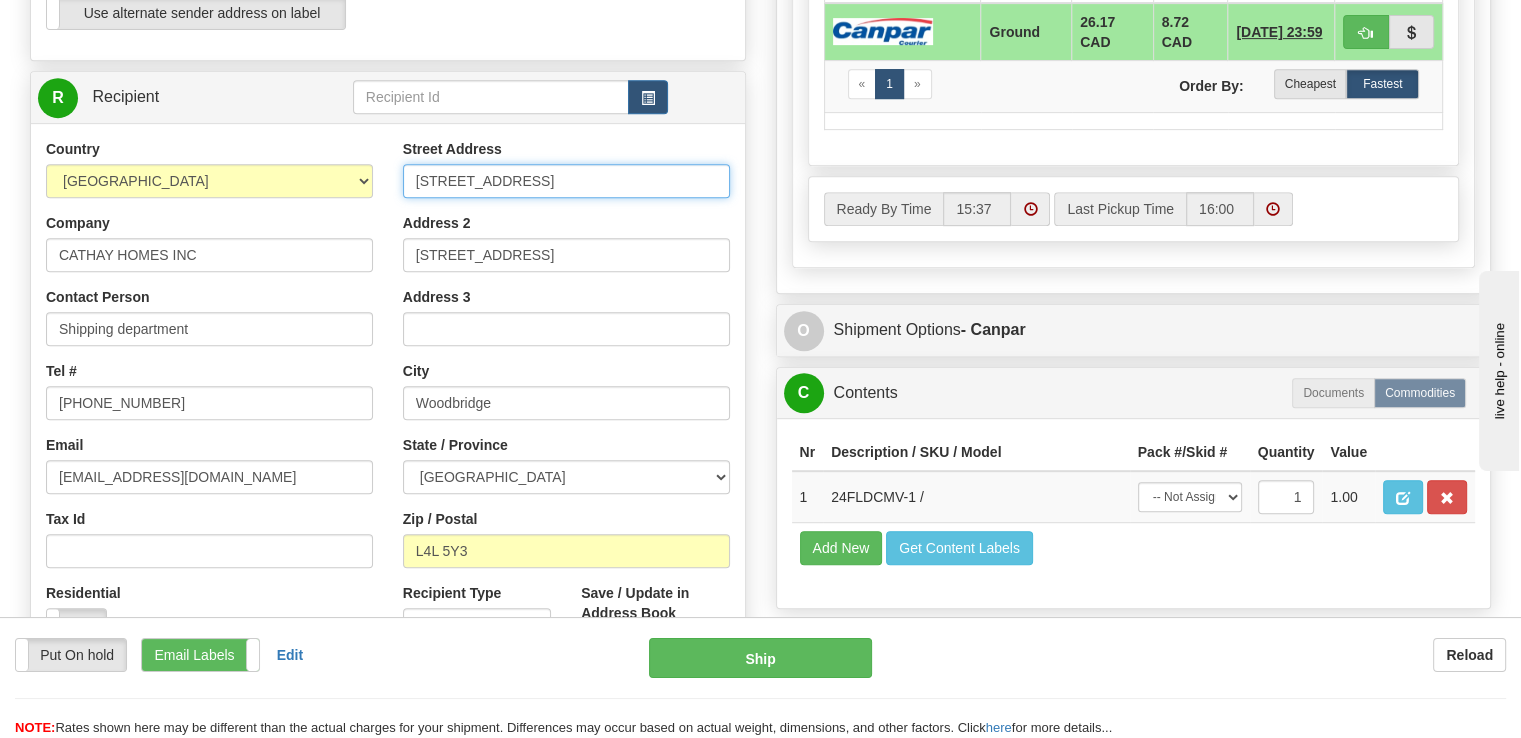 drag, startPoint x: 607, startPoint y: 129, endPoint x: 169, endPoint y: 94, distance: 439.39618 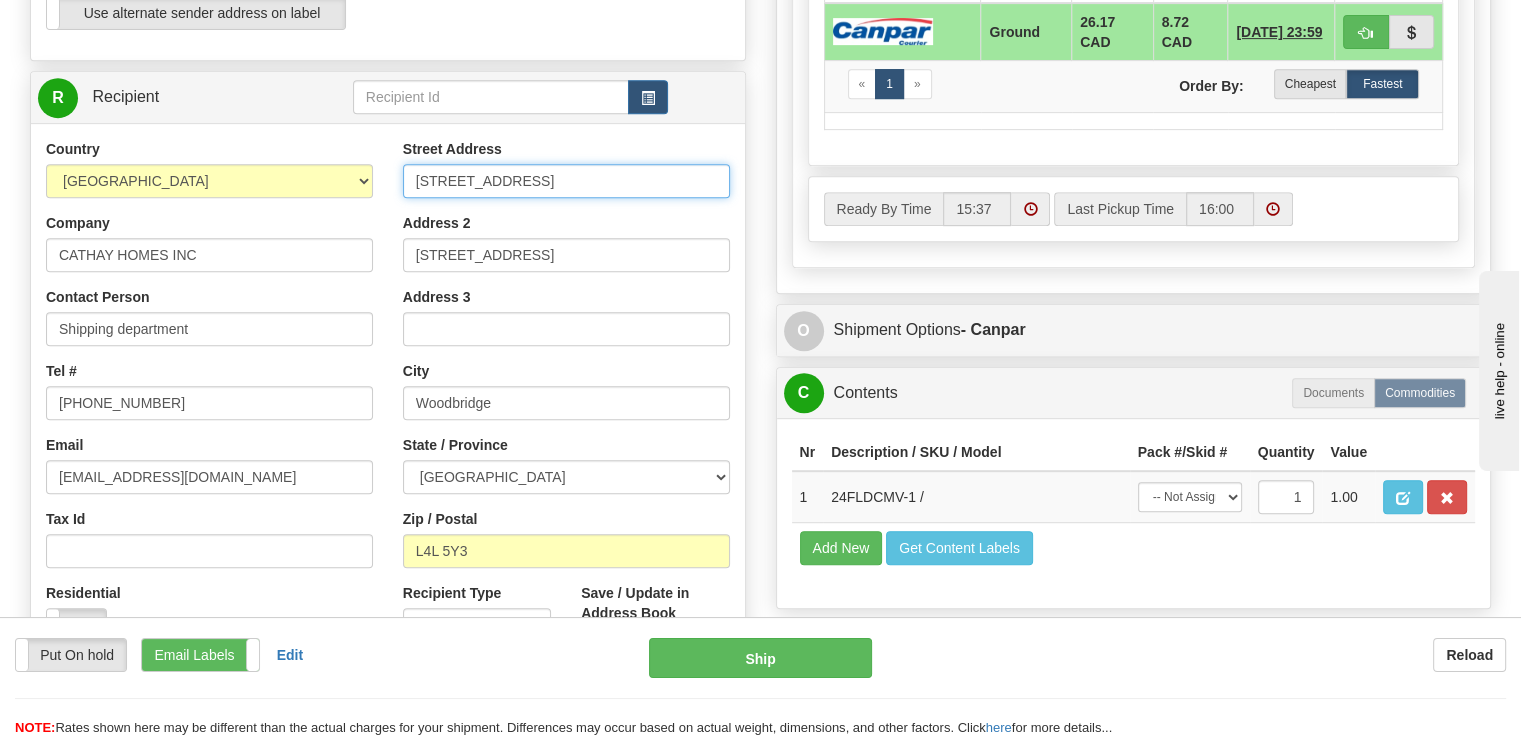 click on "Country
AFGHANISTAN
ALAND ISLANDS
ALBANIA
ALGERIA
AMERICAN SAMOA
ANDORRA
ANGOLA
ANGUILLA
ANTIGUA AND BARBUDA
ARGENTINA
ARMENIA
ARUBA
AUSTRALIA
AUSTRIA
AZERBAIJAN
AZORES
BAHAMAS
BAHRAIN
BANGLADESH
BARBADOS
BELARUS
BELGIUM
BELIZE
BENIN
BERMUDA
BHUTAN
BOLIVIA
BONAIRE, SAINT EUSTATIUS AND SABA
BOSNIA
BOTSWANA
BOUVET ISLAND
BRAZIL
BRITISH INDIAN OCEAN TERRITORY
BRITISH VIRGIN ISLANDS
BRUNEI
BULGARIA
BURKINA FASO
BURUNDI
CAMBODIA
CAMEROON
CANADA
CANARY ISLANDS
CAPE VERDE
CAYMAN ISLANDS
CENTRAL AFRICAN REPUBLIC
CHAD
CHILE
CHINA
CHRISTMAS ISLAND
COCOS (KEELING) ISLANDS
COLOMBIA
COMOROS
CONGO
CONGO, DEMOCRATIC REPUBLIC OF
COOK ISLANDS
COSTA RICA
CROATIA
CURAÇAO
CYPRUS
CZECH REPUBLIC
DENMARK
DJIBOUTI
DOMINICA
DOMINICAN REPUBLIC
EAST TIMOR
ECUADOR
EGYPT
EL SALVADOR
EQUATORIAL GUINEA
ERITREA
ESTONIA
ETHIOPIA" at bounding box center (388, 408) 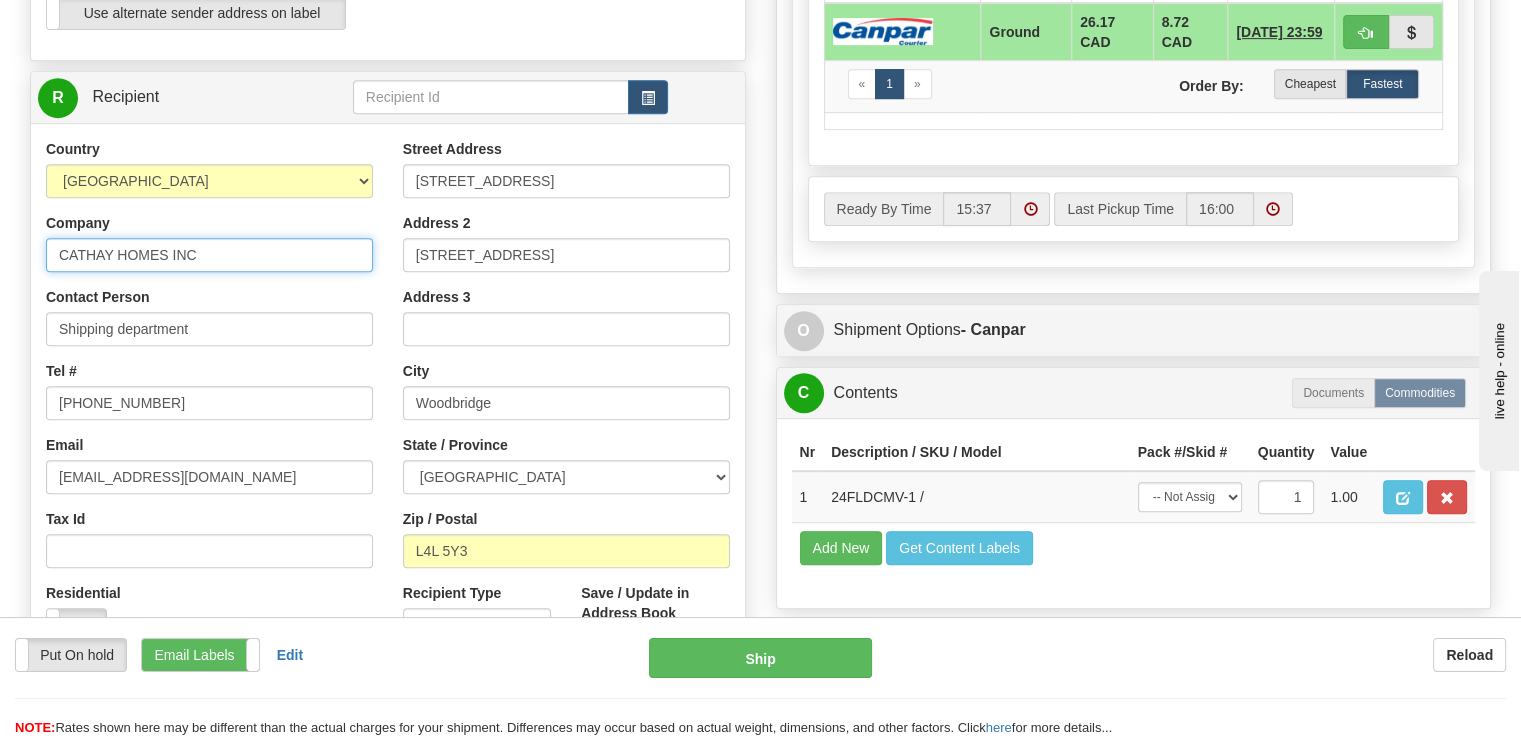 click on "CATHAY HOMES INC" at bounding box center (209, 255) 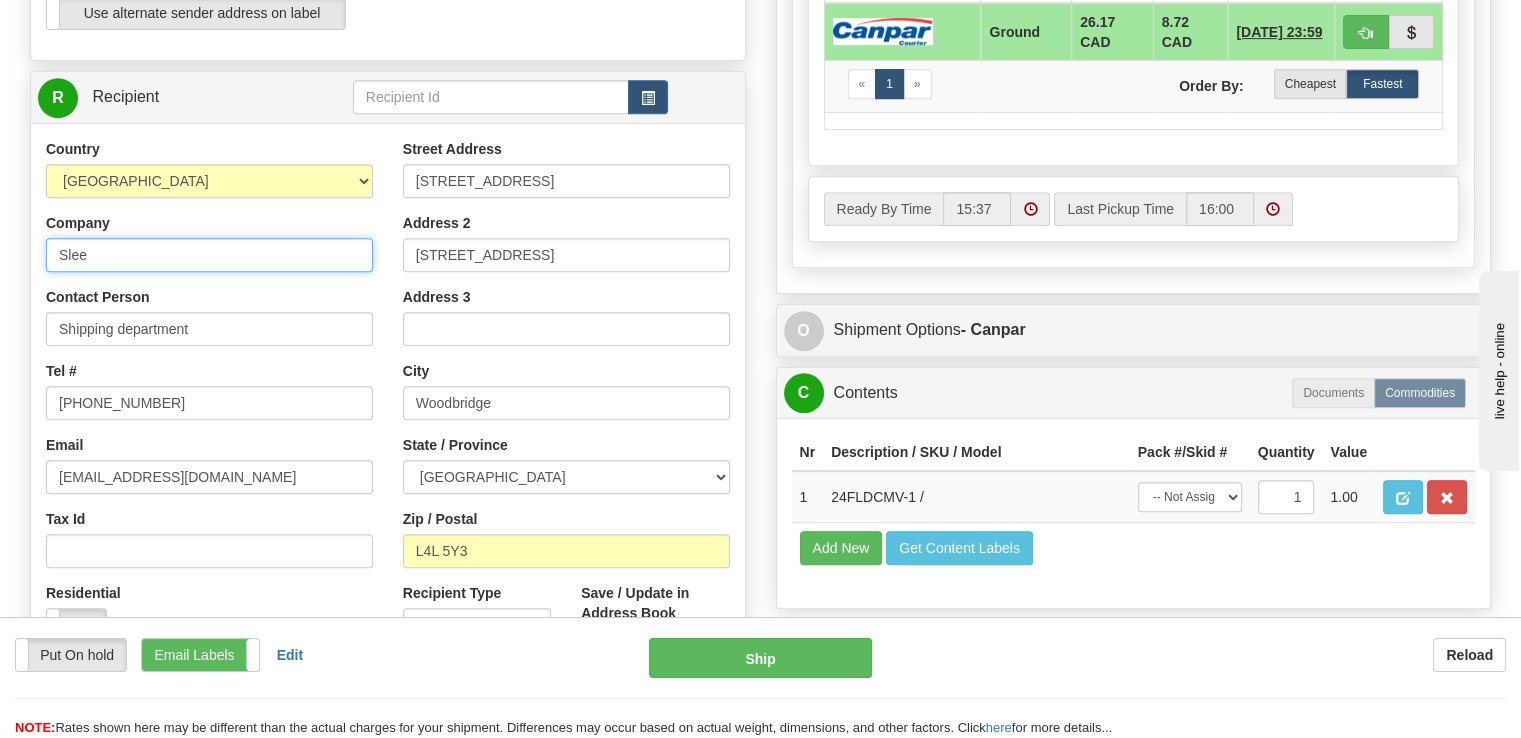 type on "Sleep Country [GEOGRAPHIC_DATA]" 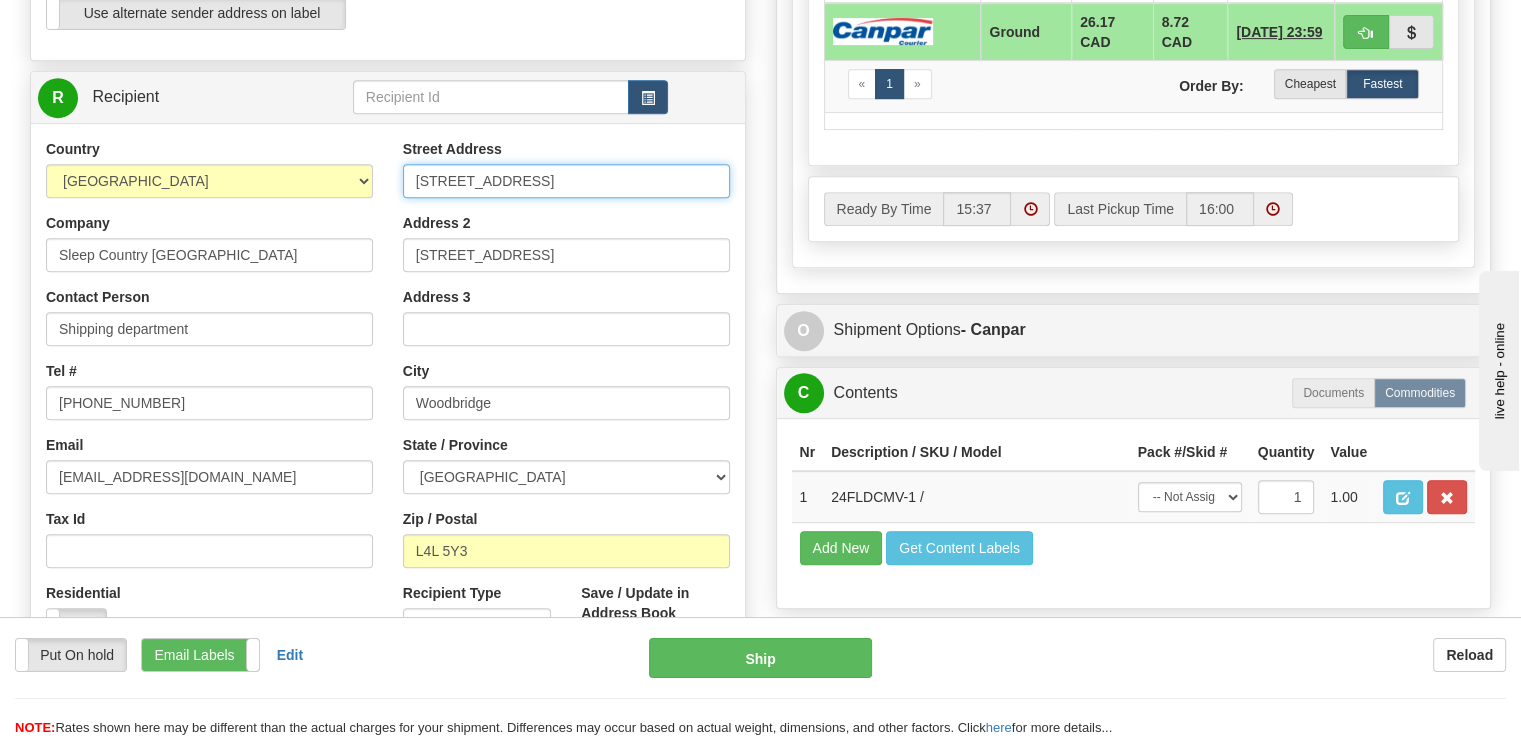 drag, startPoint x: 606, startPoint y: 129, endPoint x: 306, endPoint y: 92, distance: 302.27304 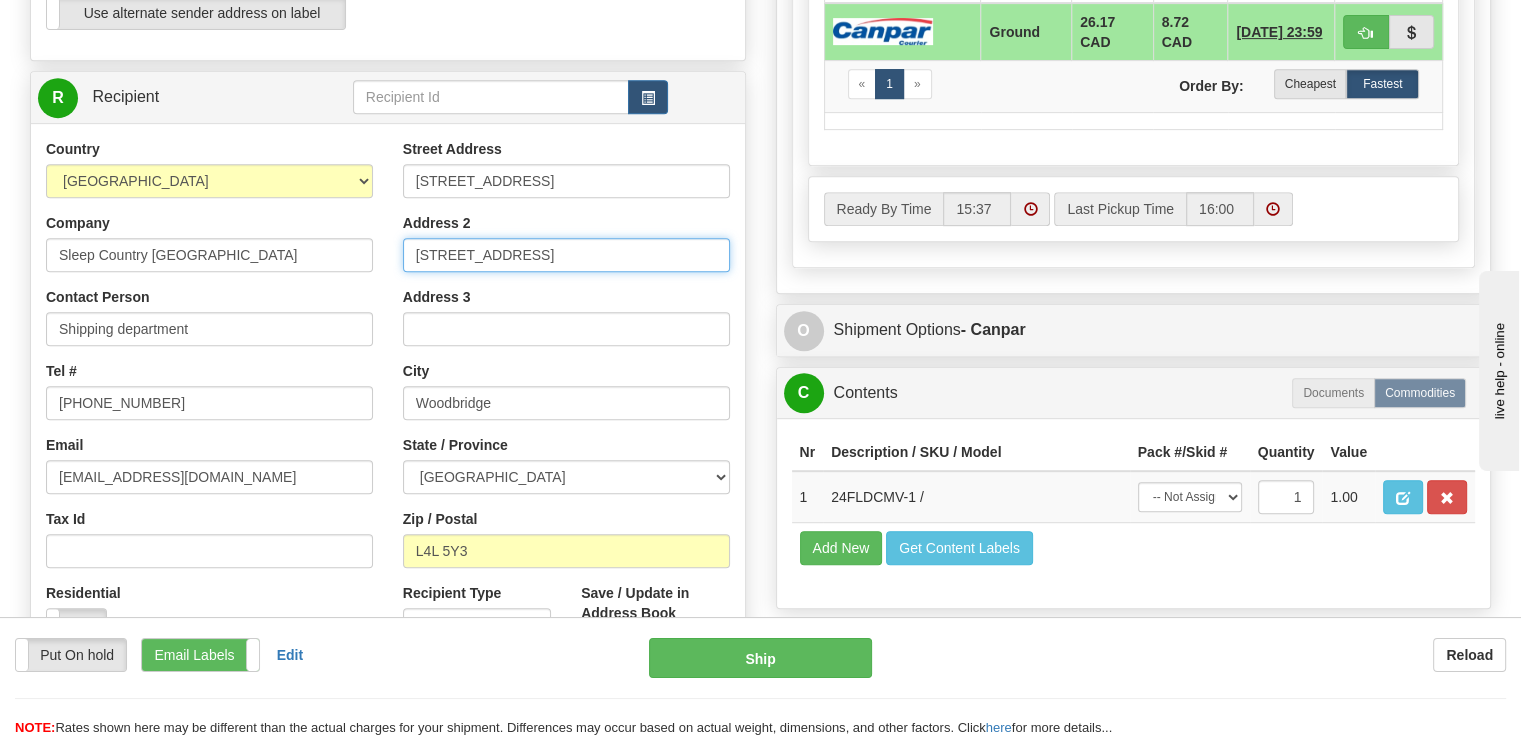 click on "150 Marycroft Ave, Unit 1" at bounding box center [566, 255] 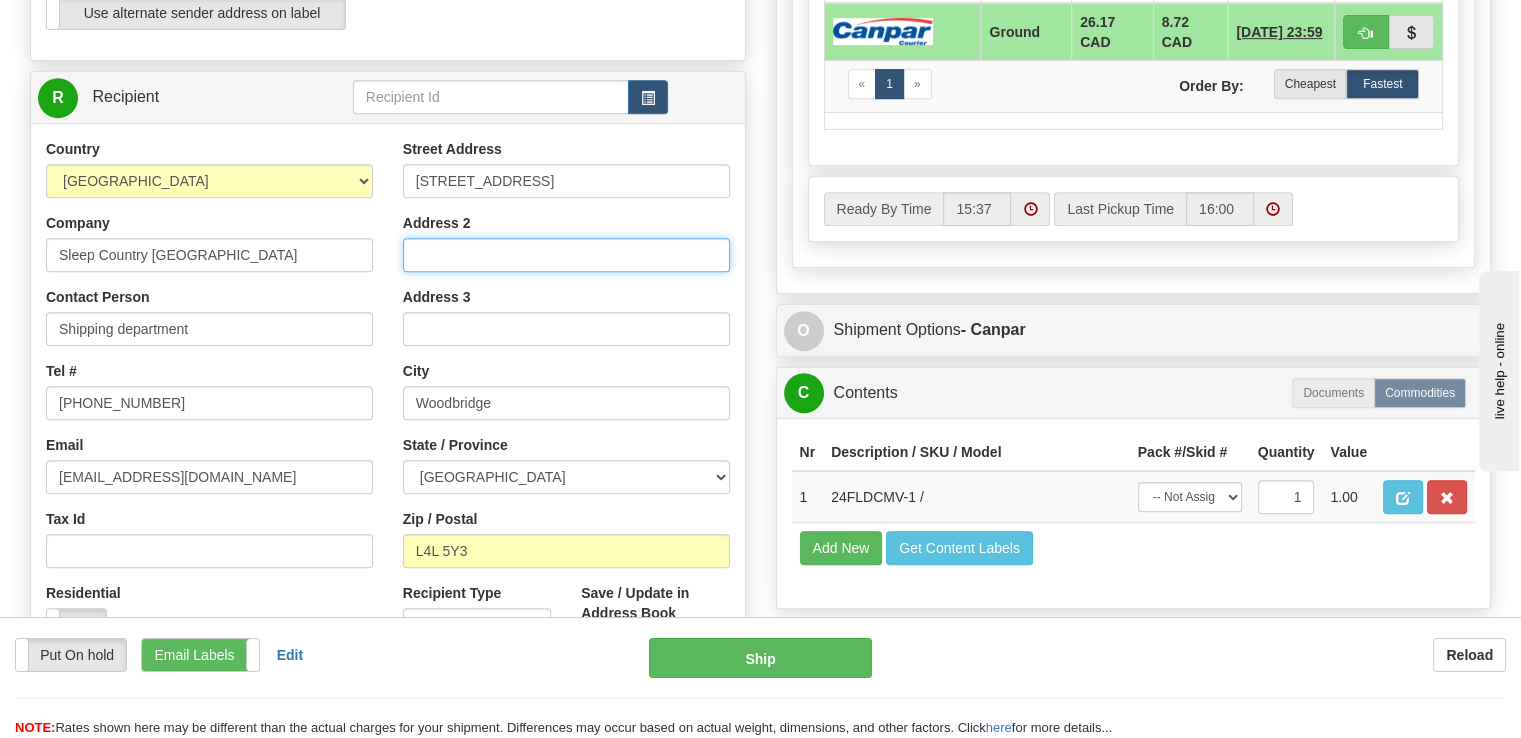 type 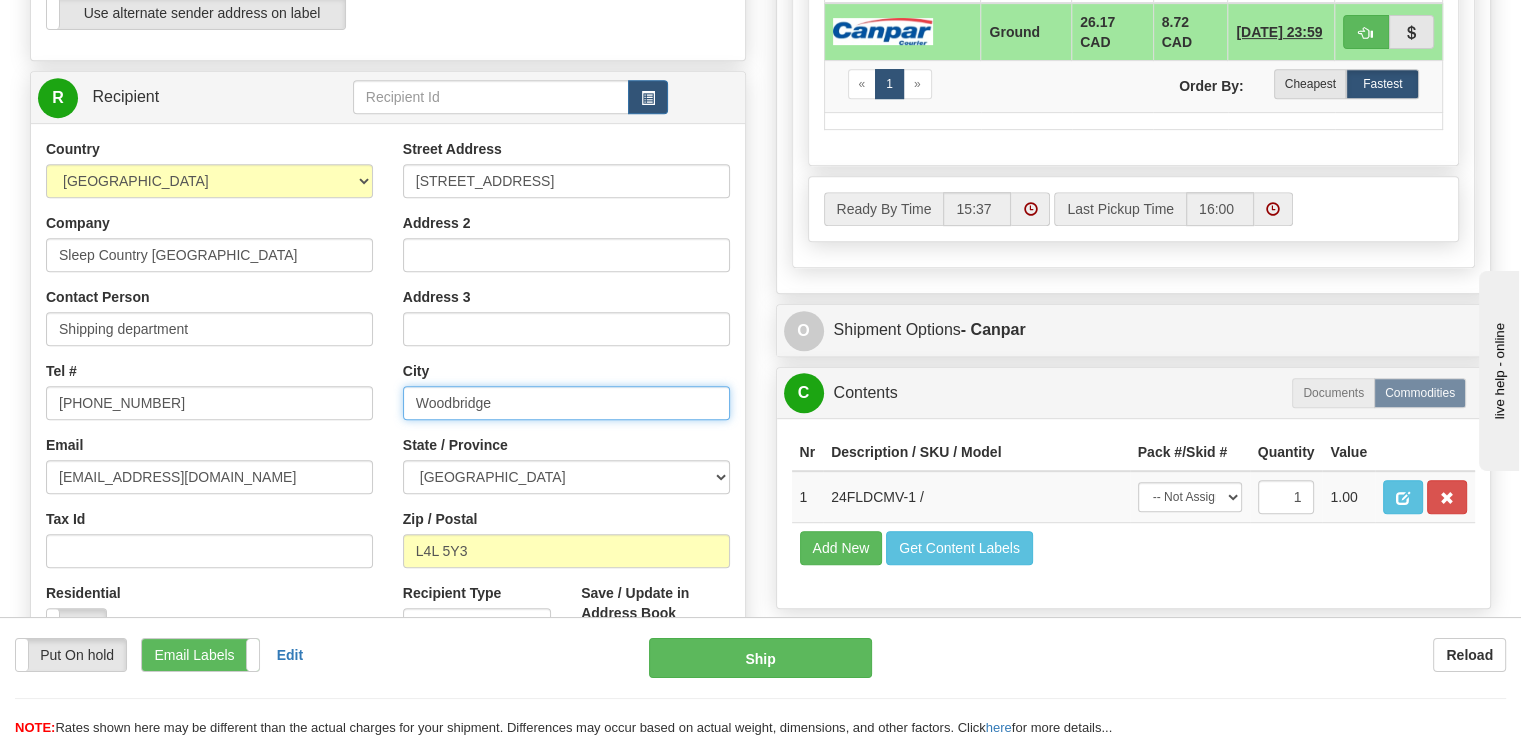 drag, startPoint x: 567, startPoint y: 359, endPoint x: 344, endPoint y: 339, distance: 223.89507 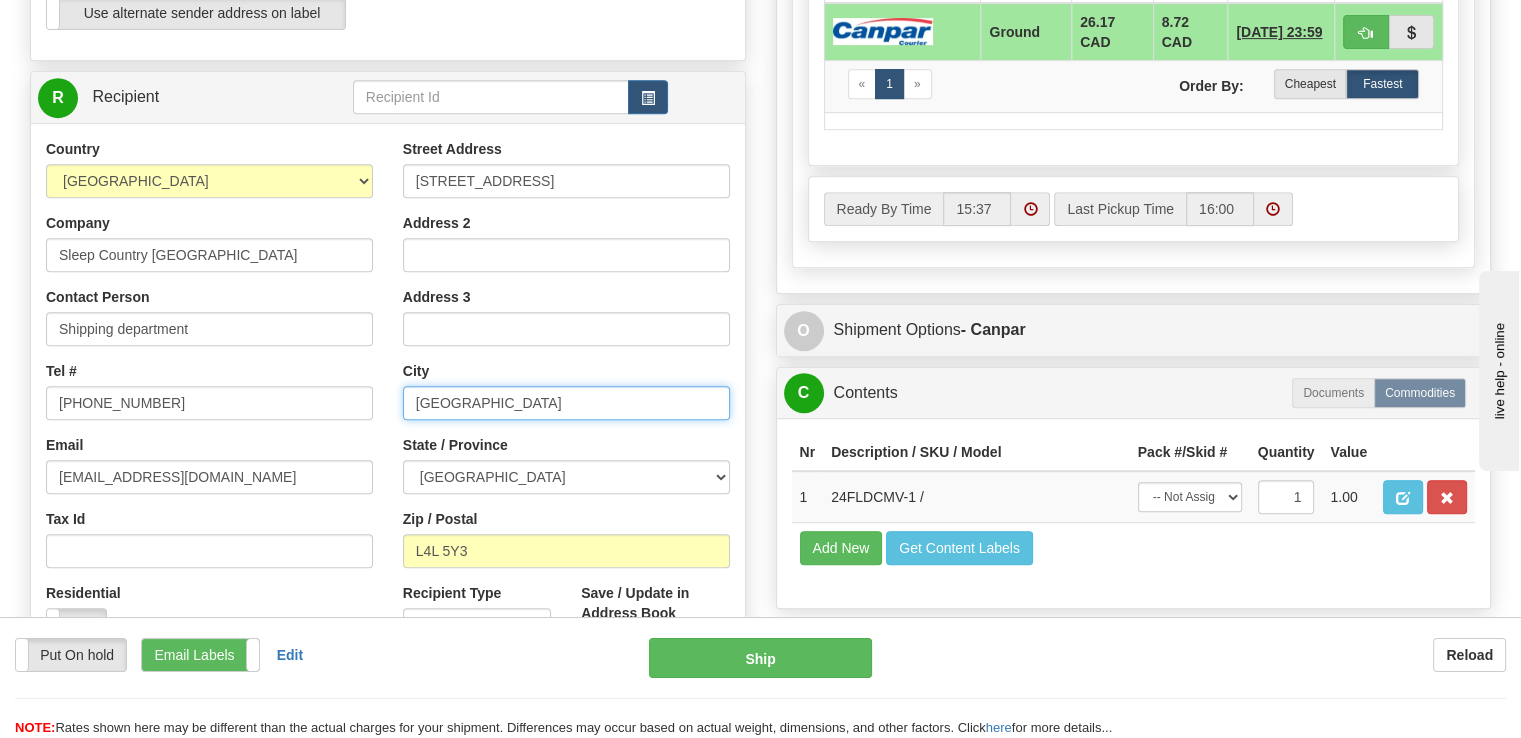 type on "Belleville" 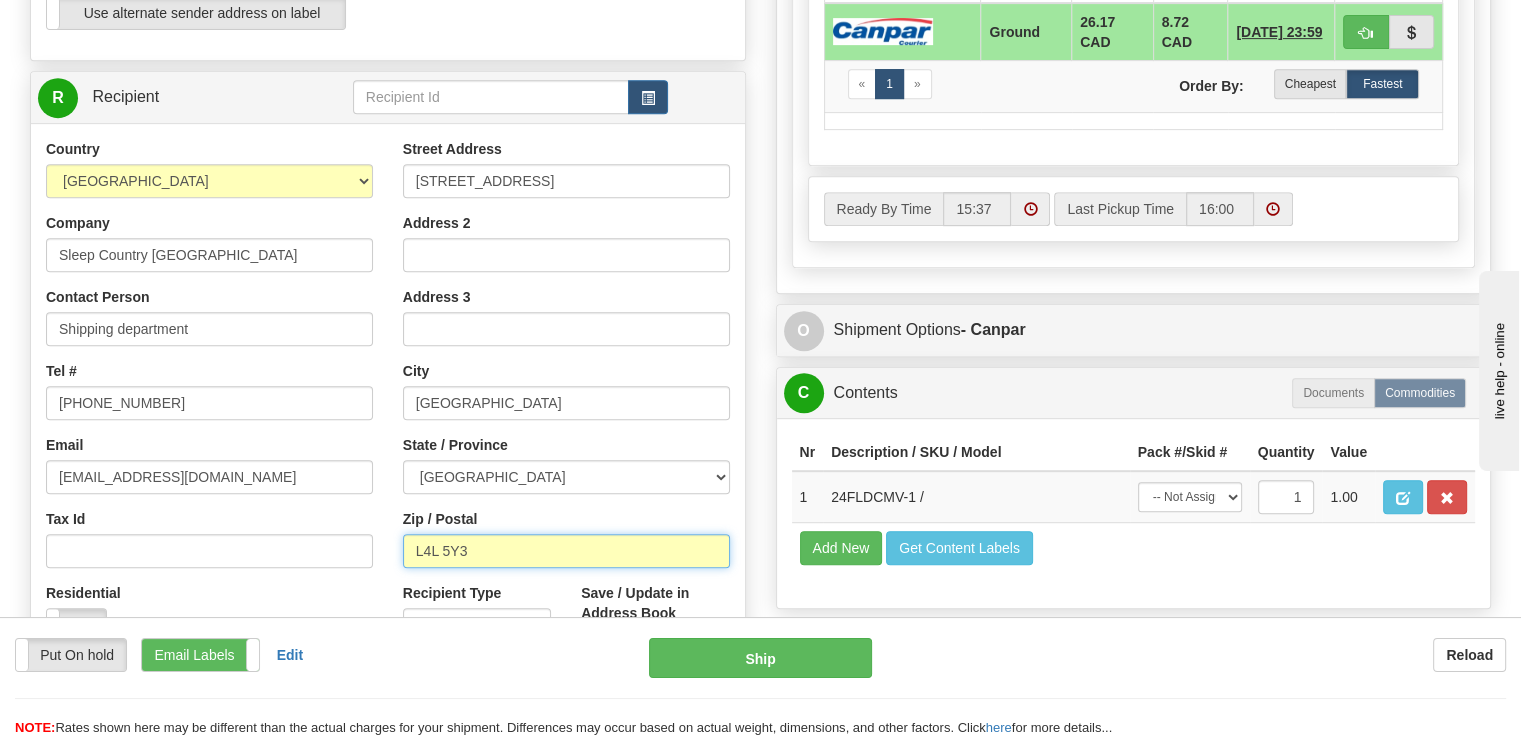 drag, startPoint x: 550, startPoint y: 509, endPoint x: 100, endPoint y: 413, distance: 460.12607 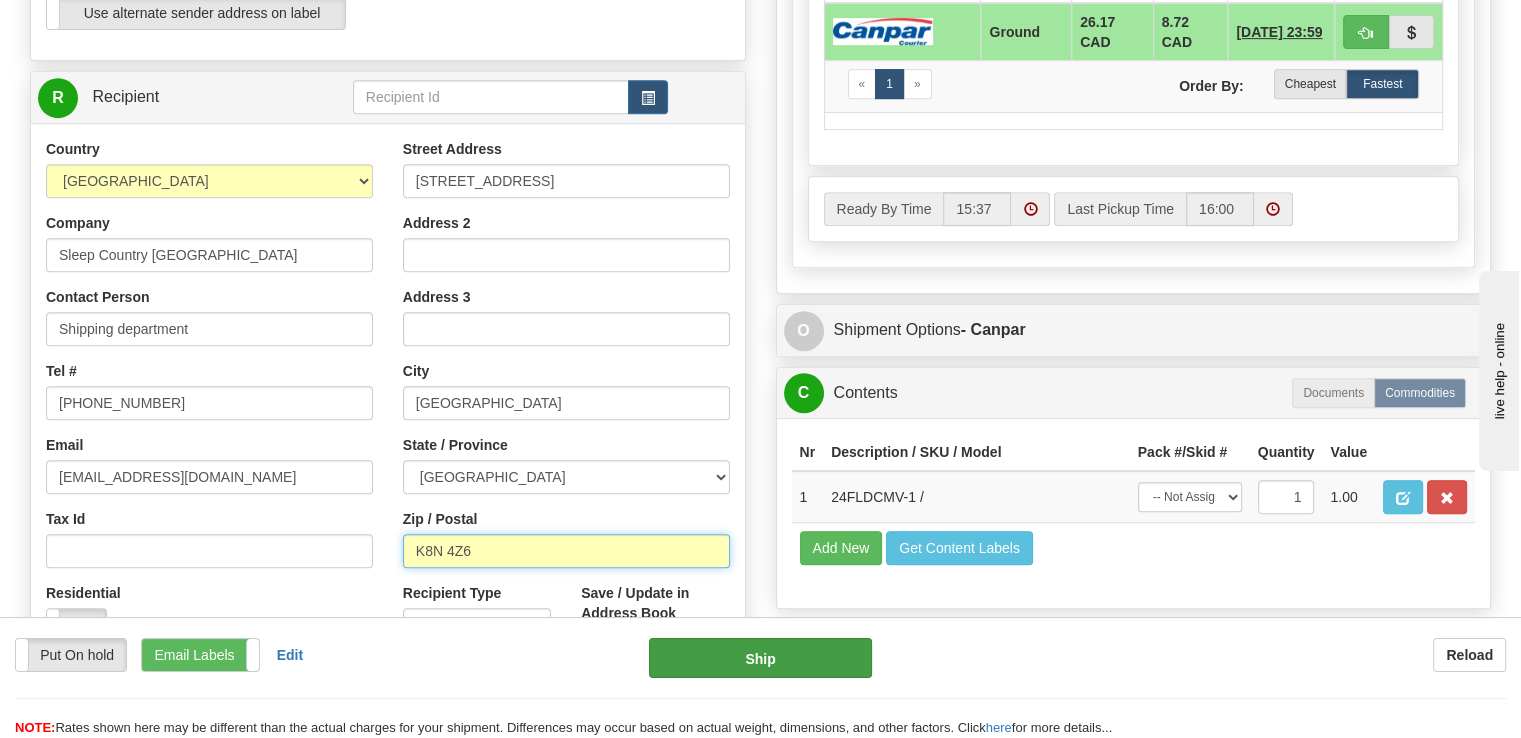 type on "K8N 4Z6" 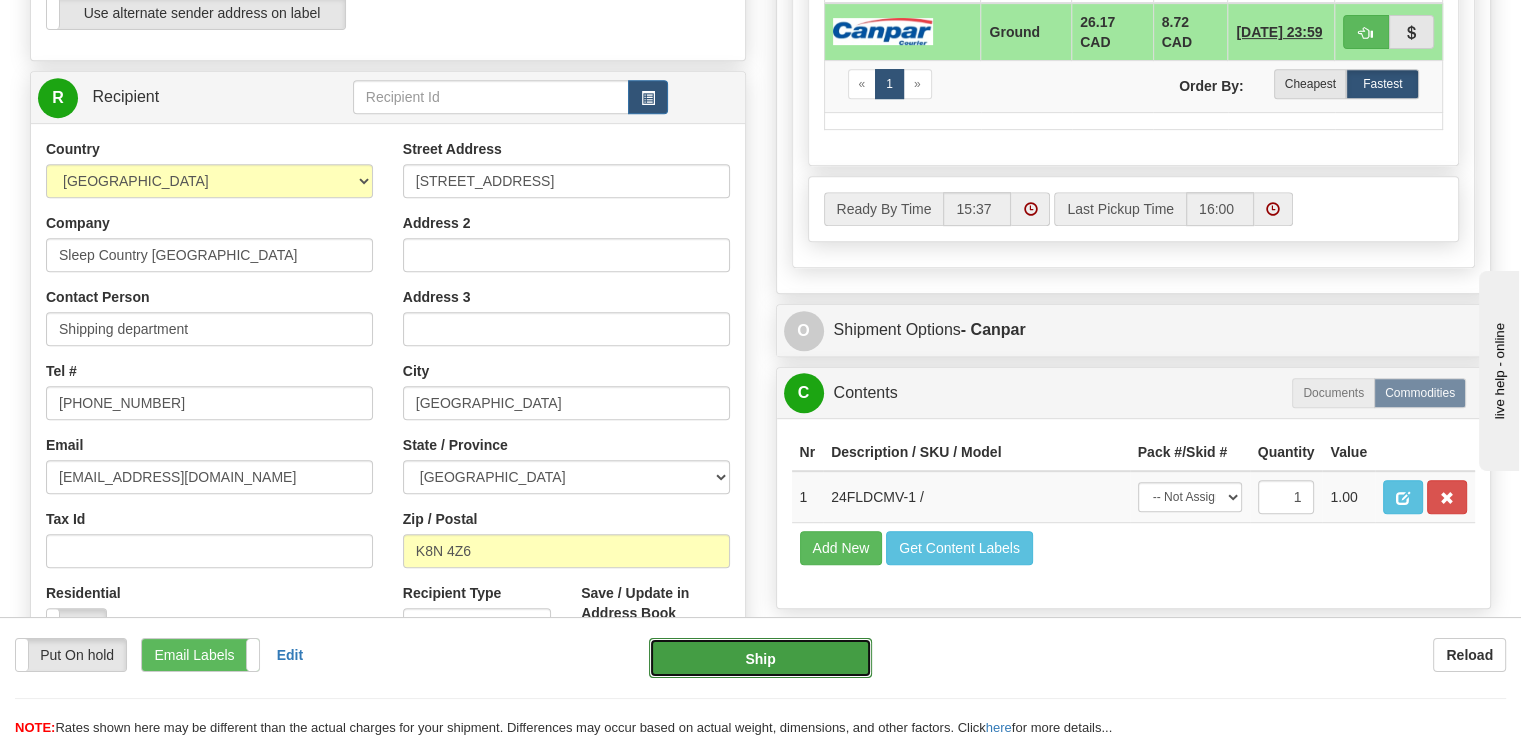 click on "Ship" at bounding box center (761, 658) 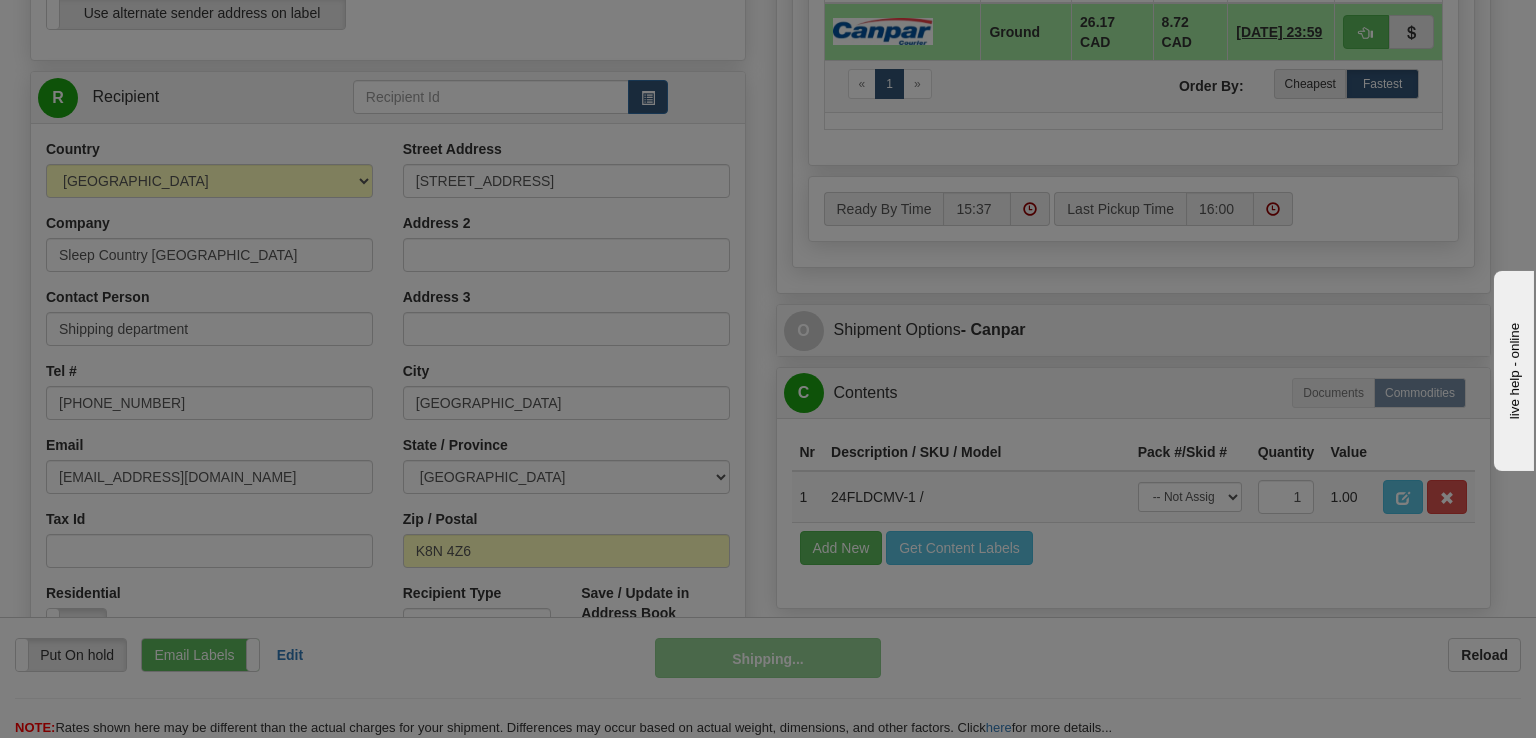 type on "1" 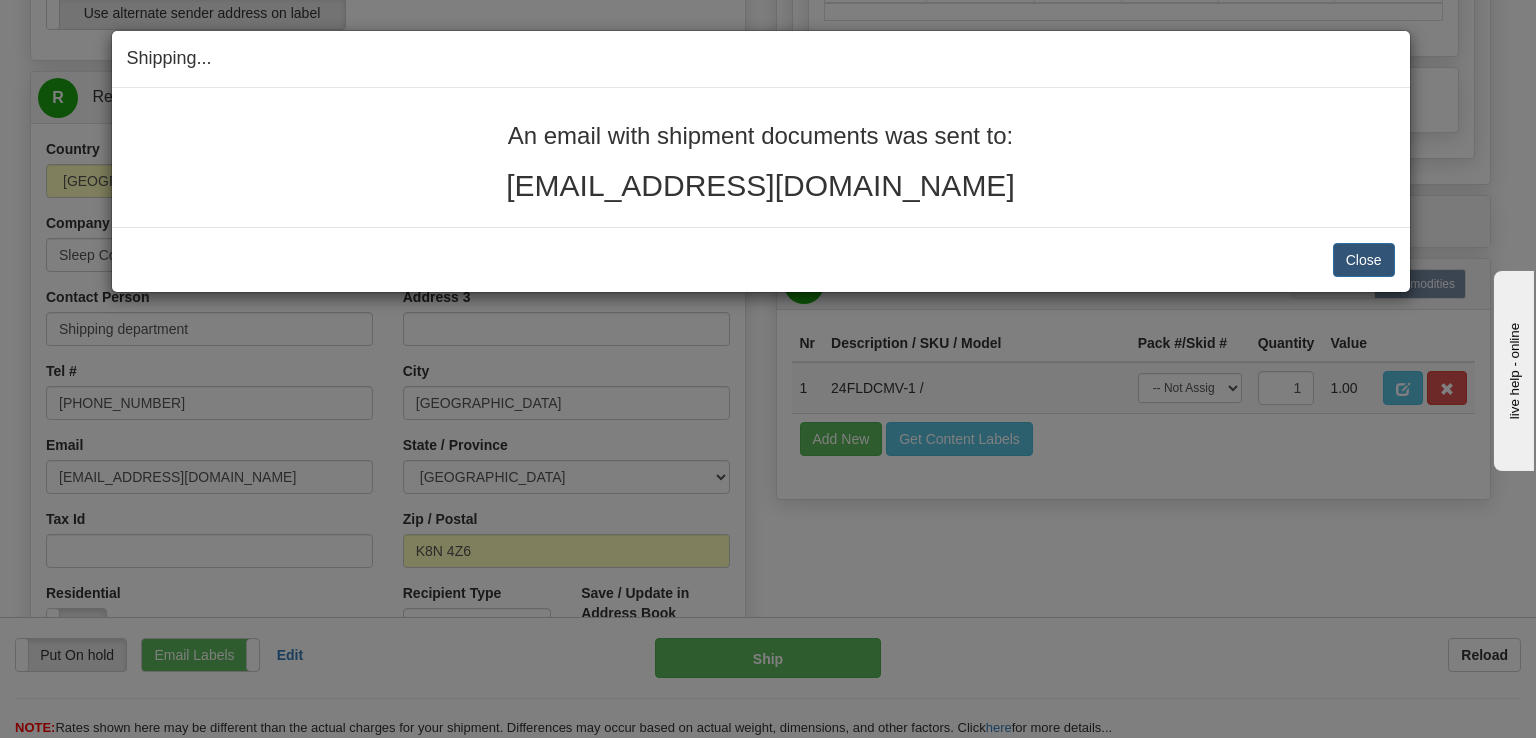 drag, startPoint x: 948, startPoint y: 191, endPoint x: 496, endPoint y: 130, distance: 456.09756 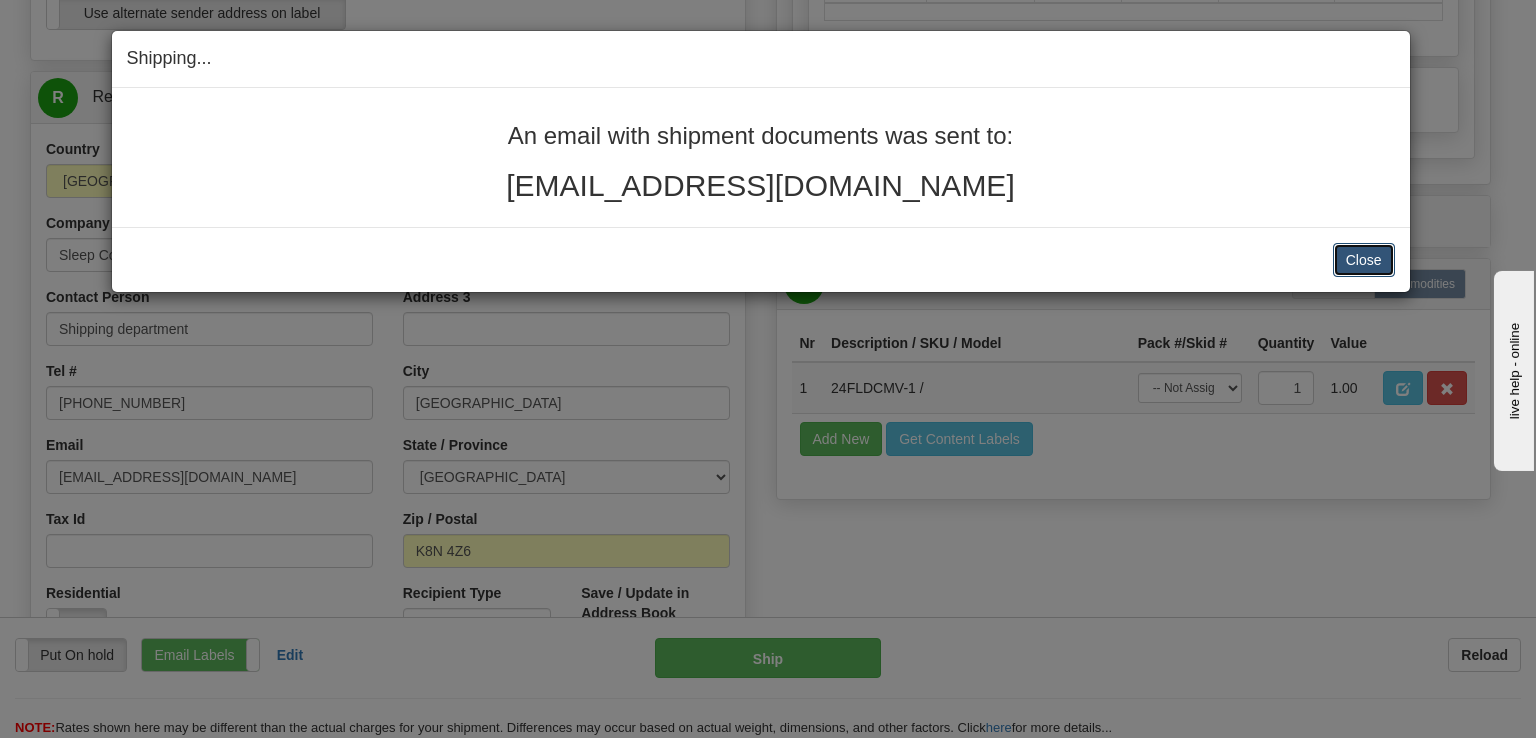 click on "Close" at bounding box center [1364, 260] 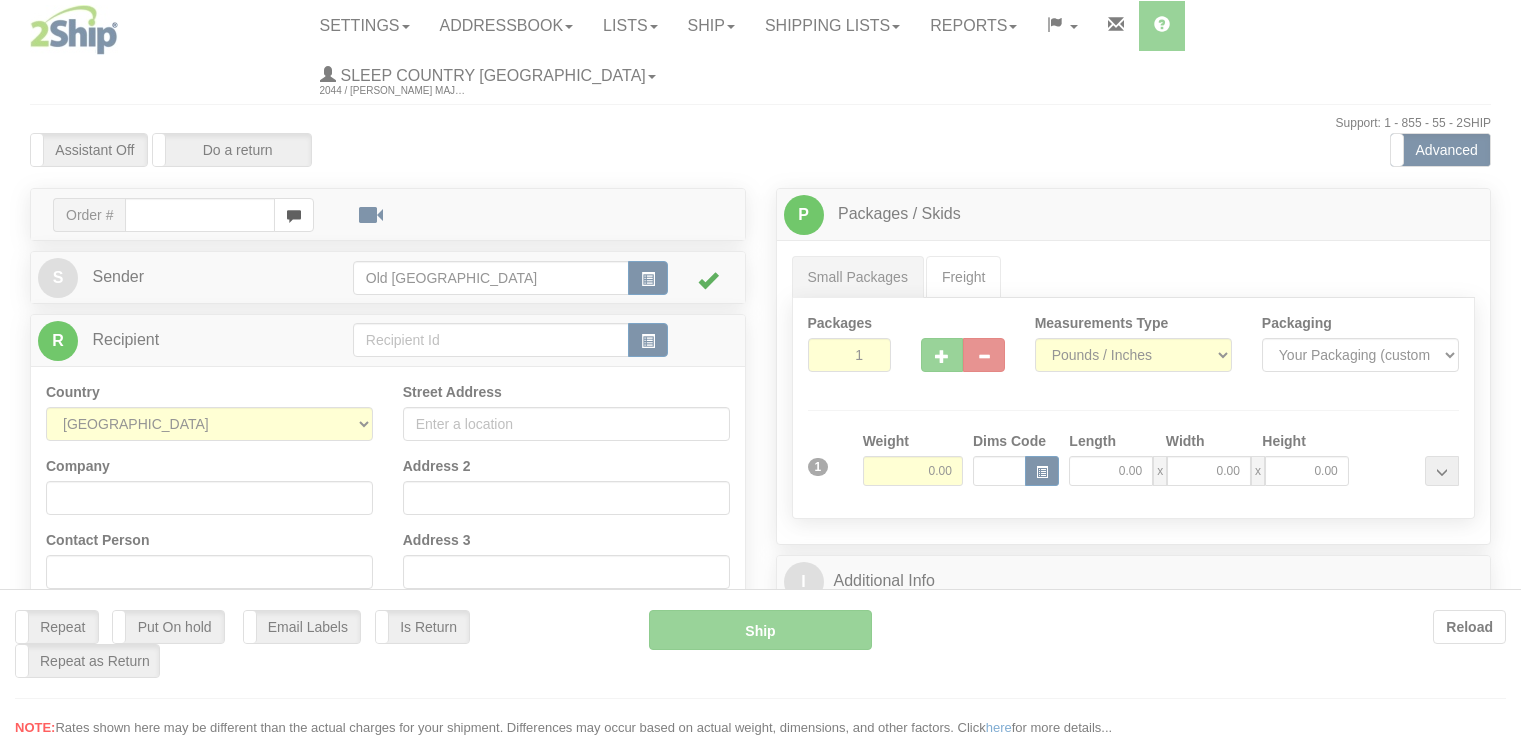 scroll, scrollTop: 0, scrollLeft: 0, axis: both 